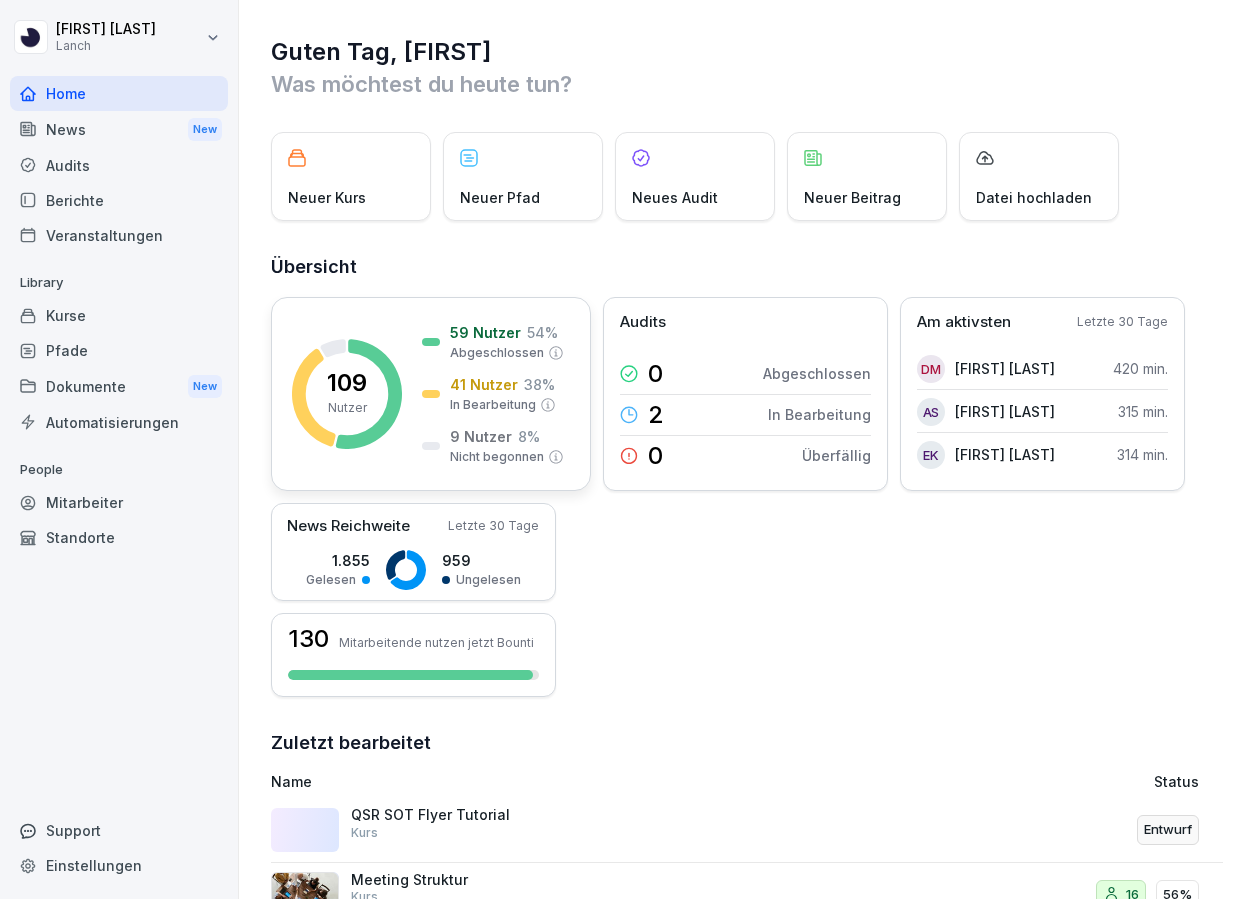 scroll, scrollTop: 0, scrollLeft: 0, axis: both 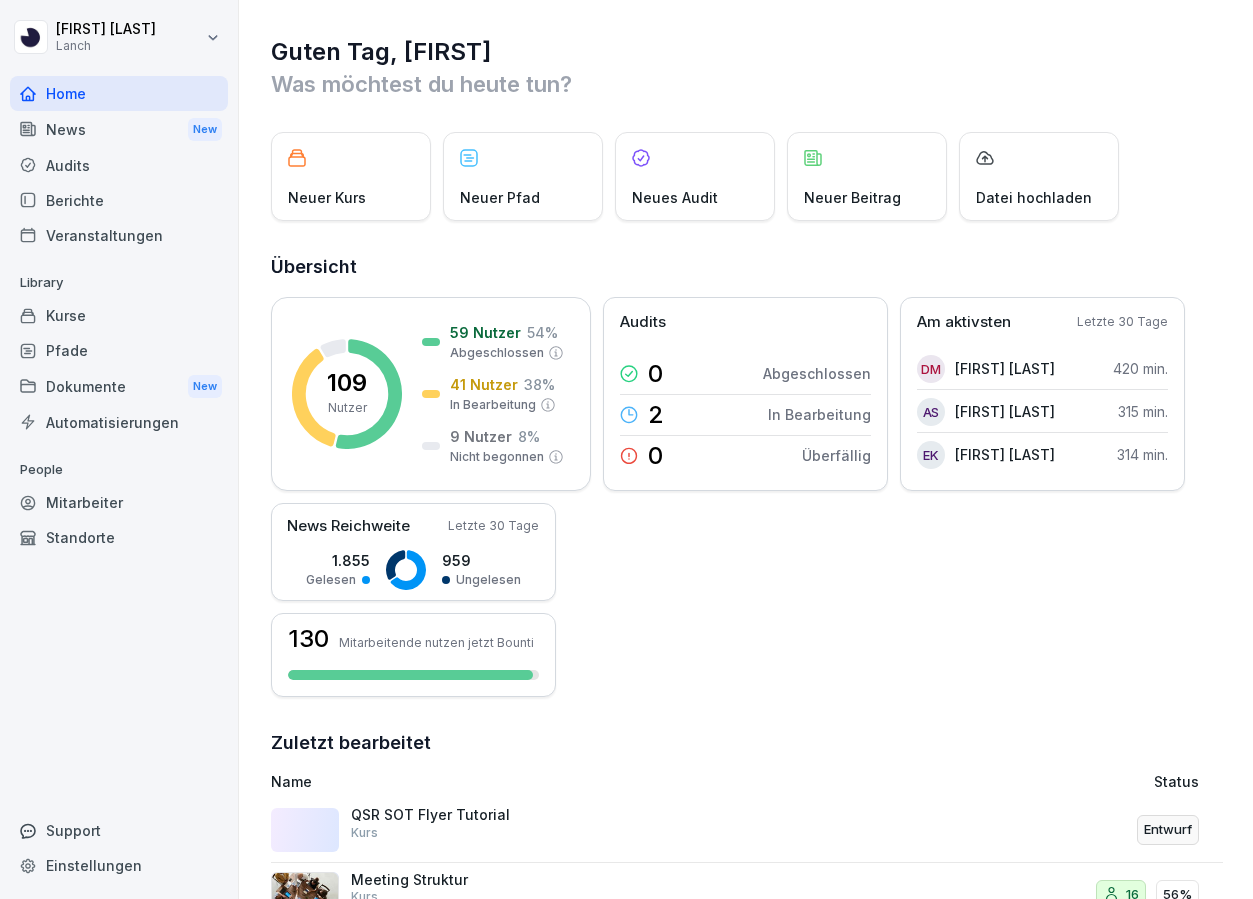 click on "News New" at bounding box center (119, 129) 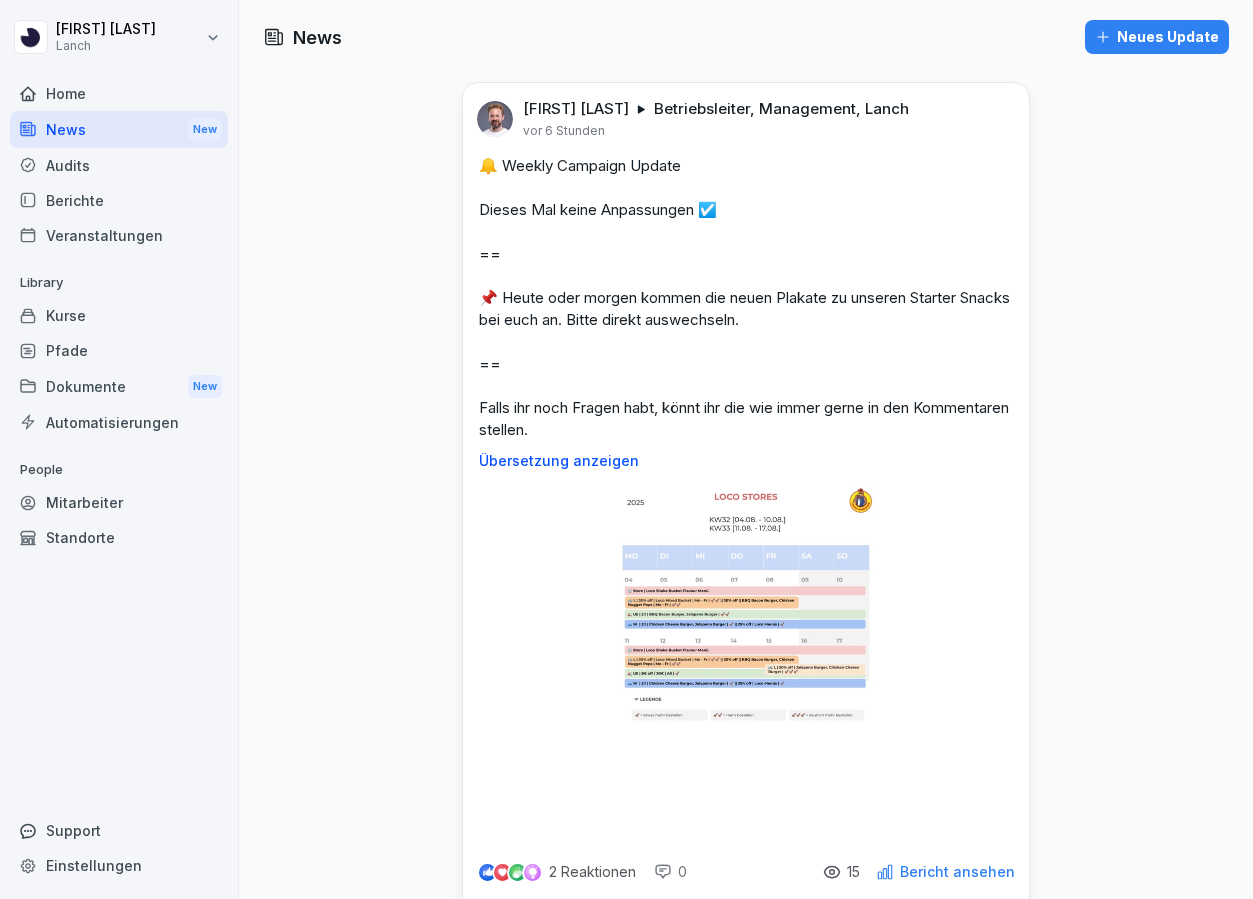 click on "Pfade" at bounding box center [119, 350] 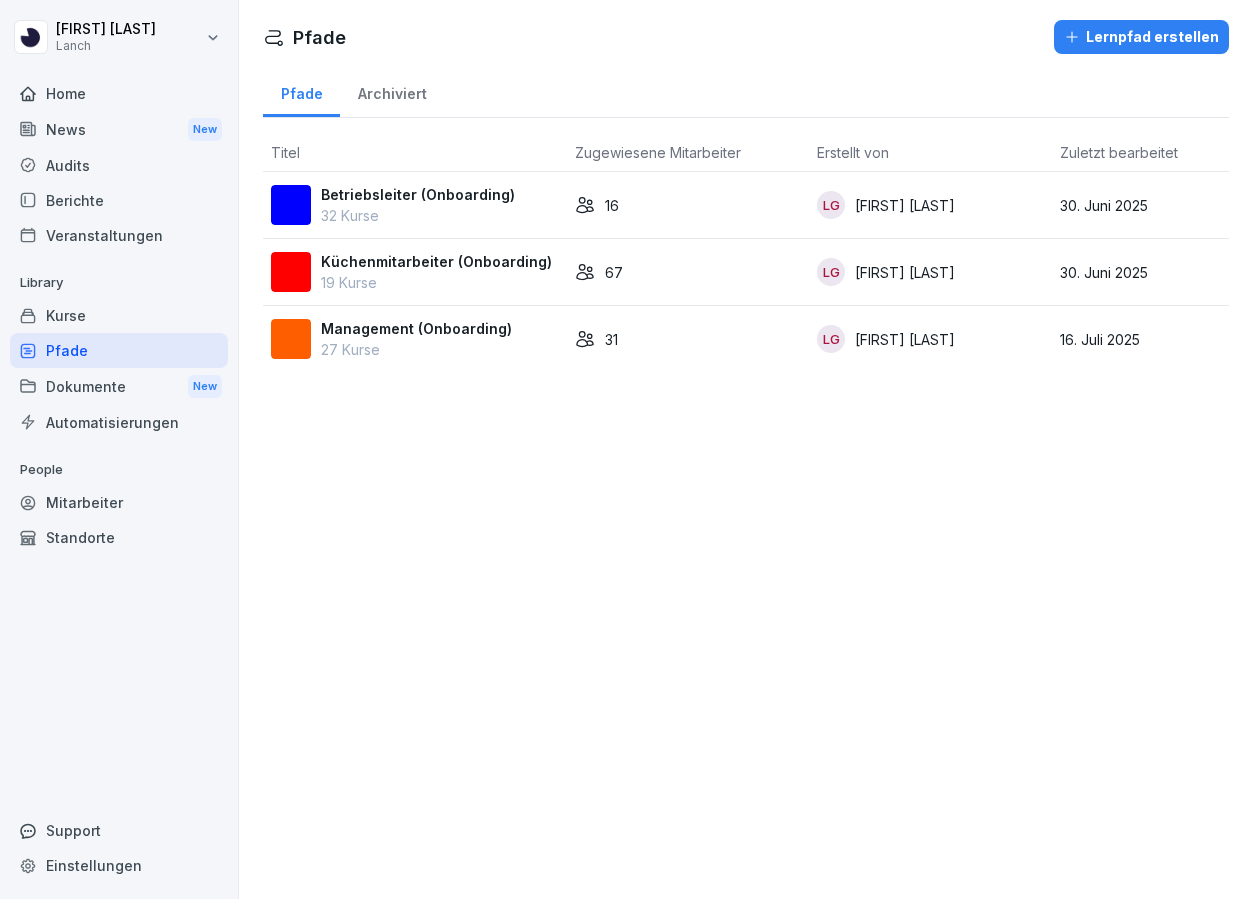 click on "Kurse" at bounding box center [119, 315] 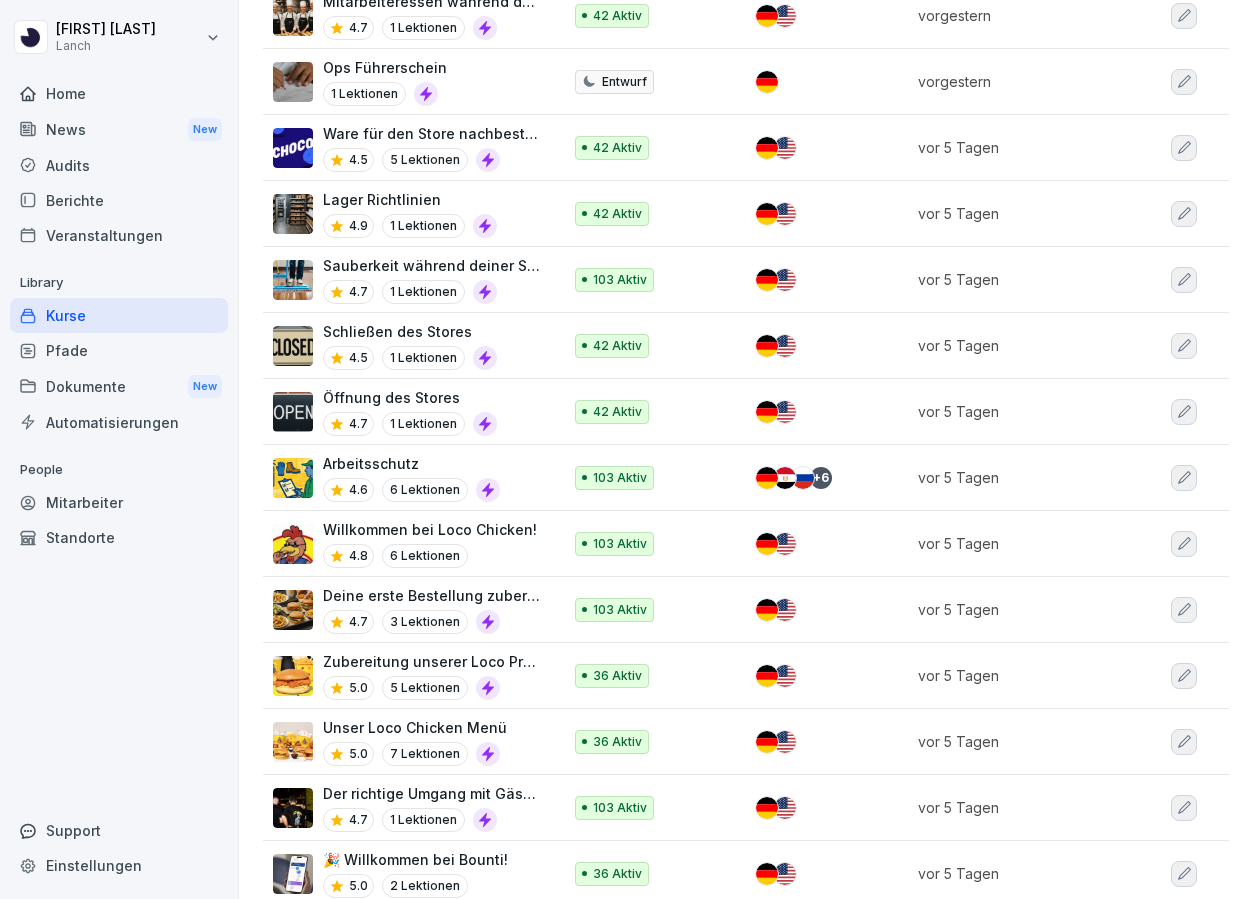 scroll, scrollTop: 712, scrollLeft: 0, axis: vertical 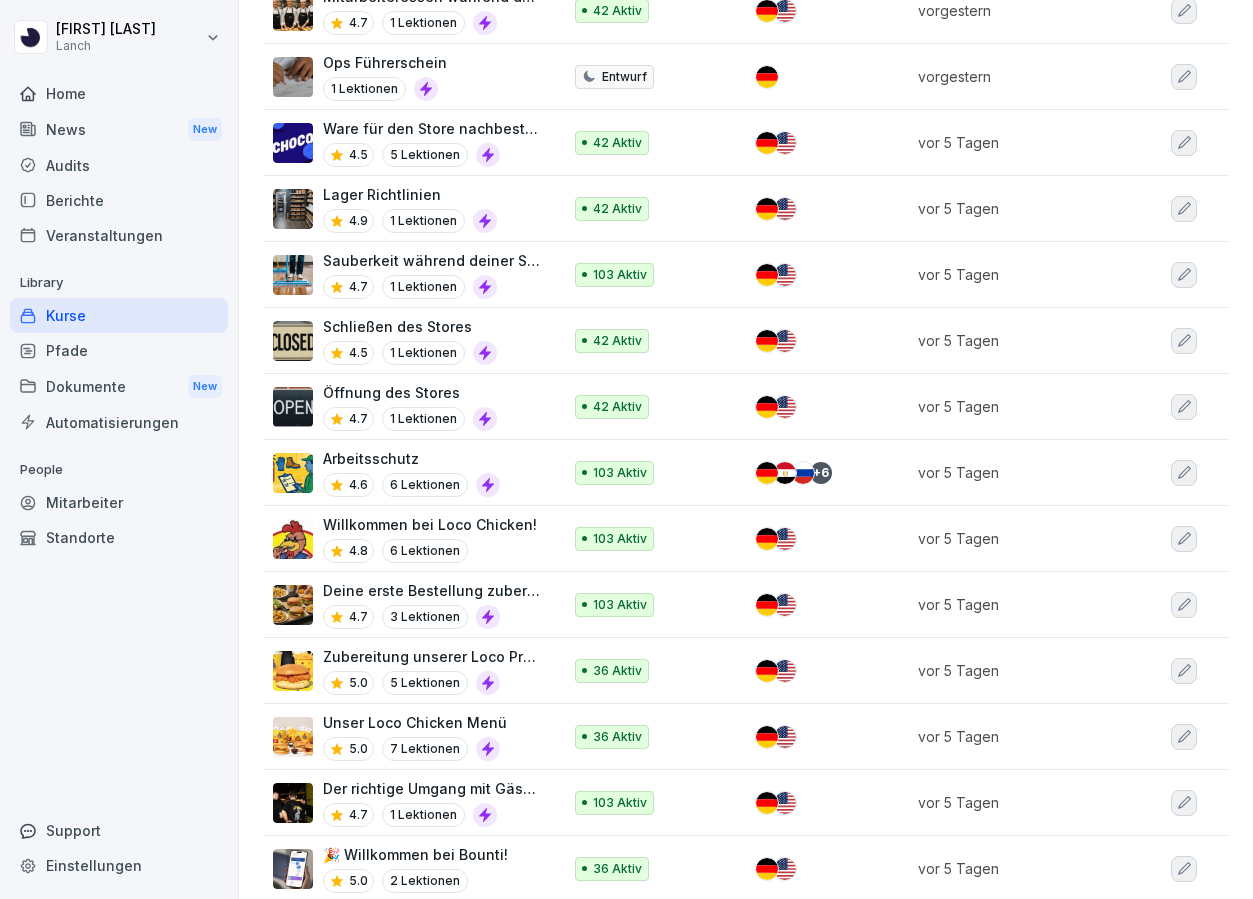 click on "Zubereitung unserer Loco Produkte" at bounding box center [432, 656] 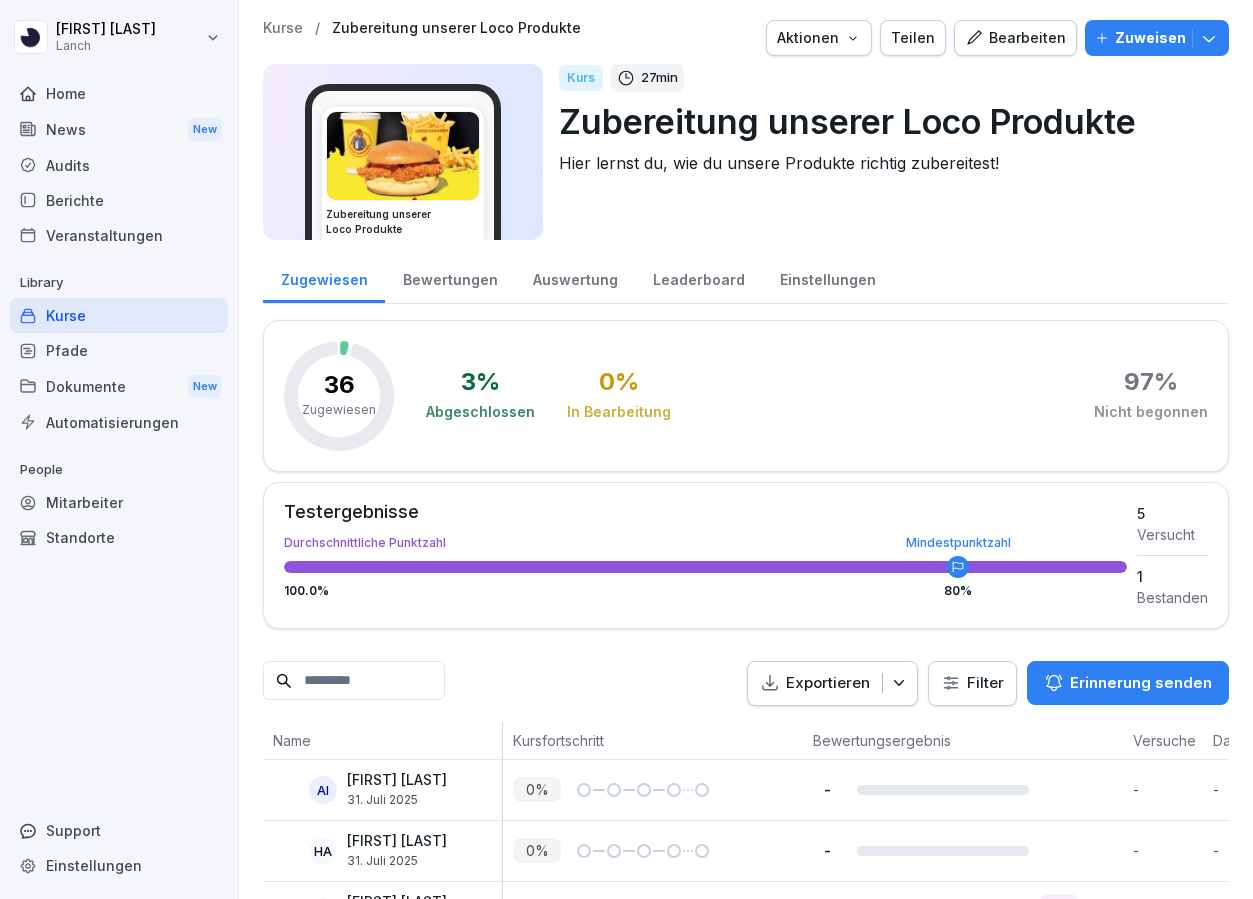 scroll, scrollTop: 0, scrollLeft: 0, axis: both 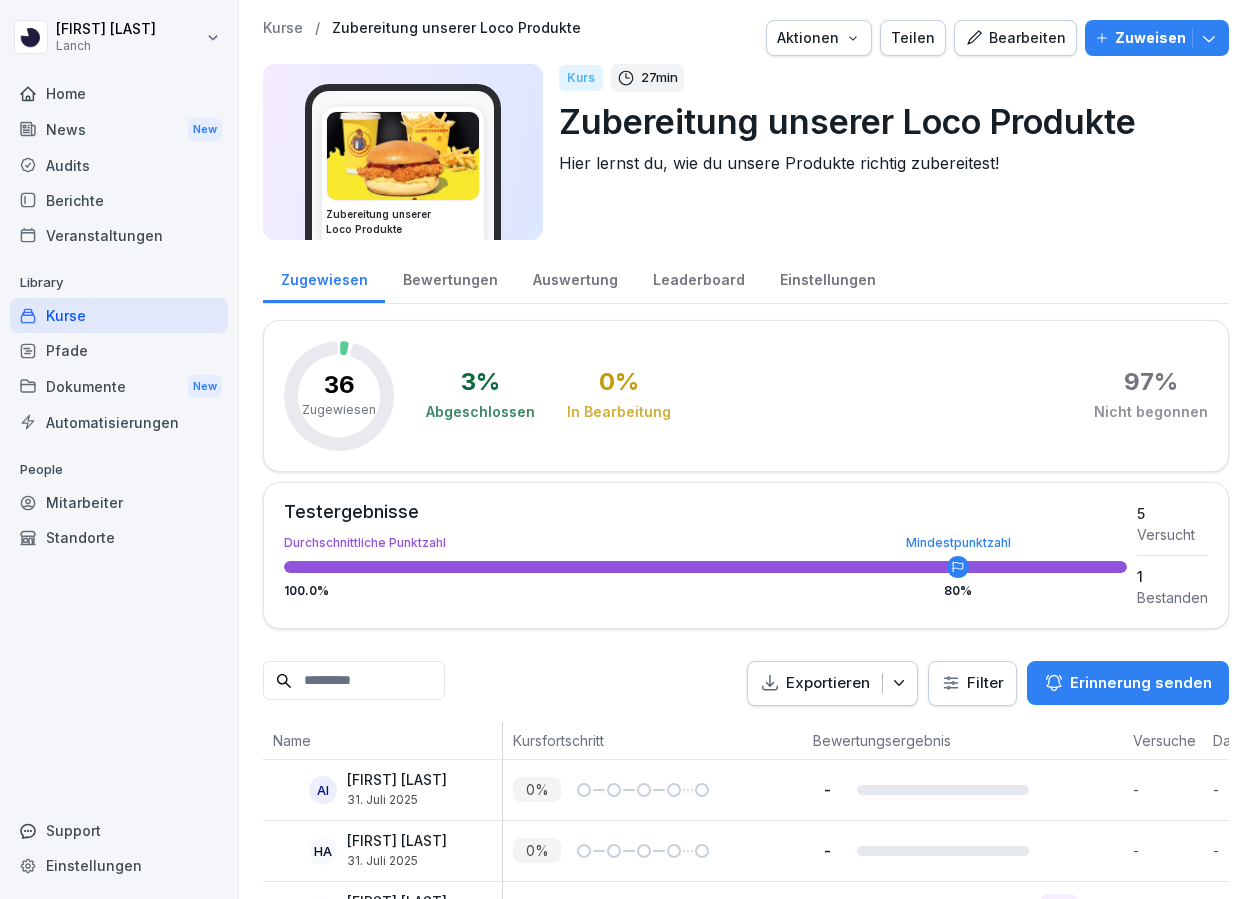 click on "Bewertungen" at bounding box center [450, 277] 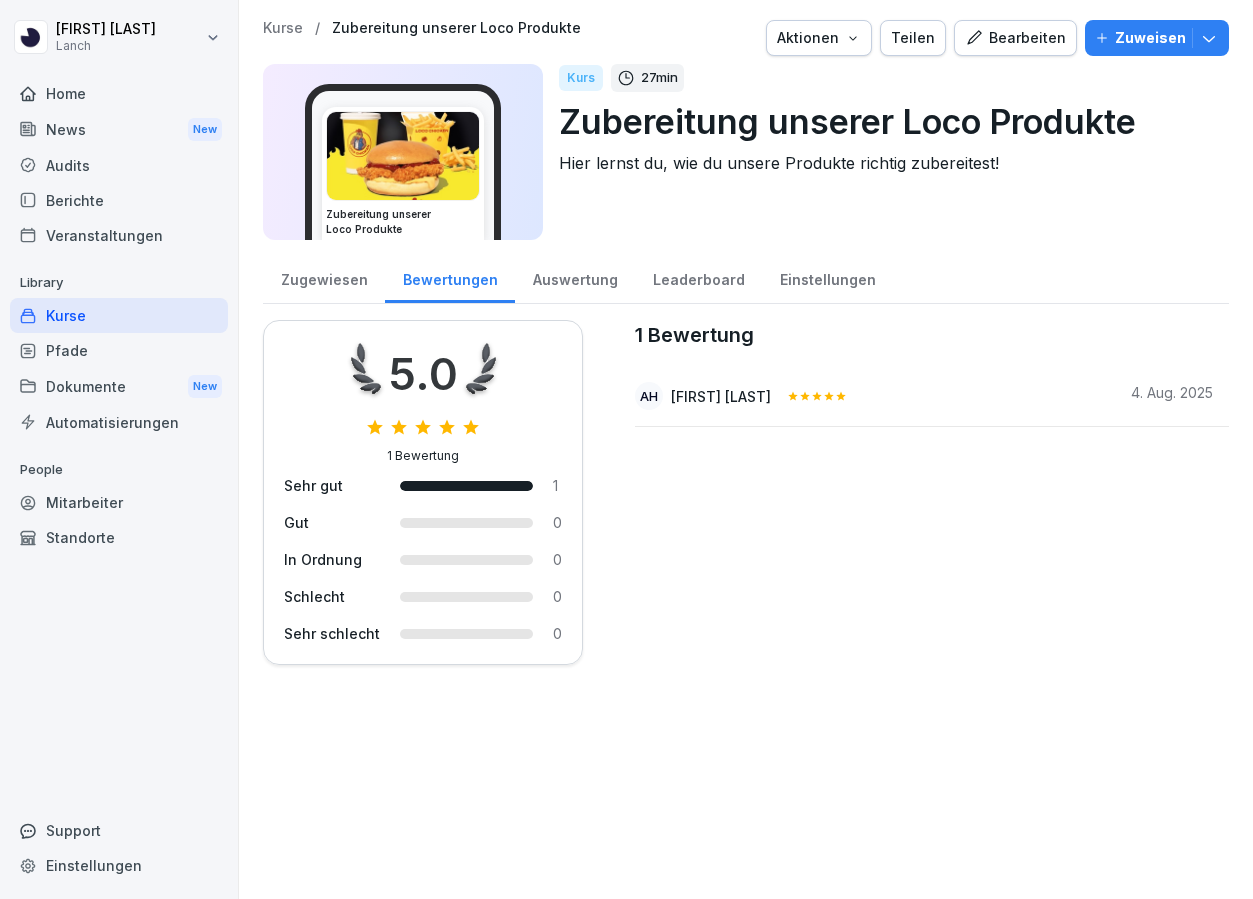 click on "Auswertung" at bounding box center [575, 277] 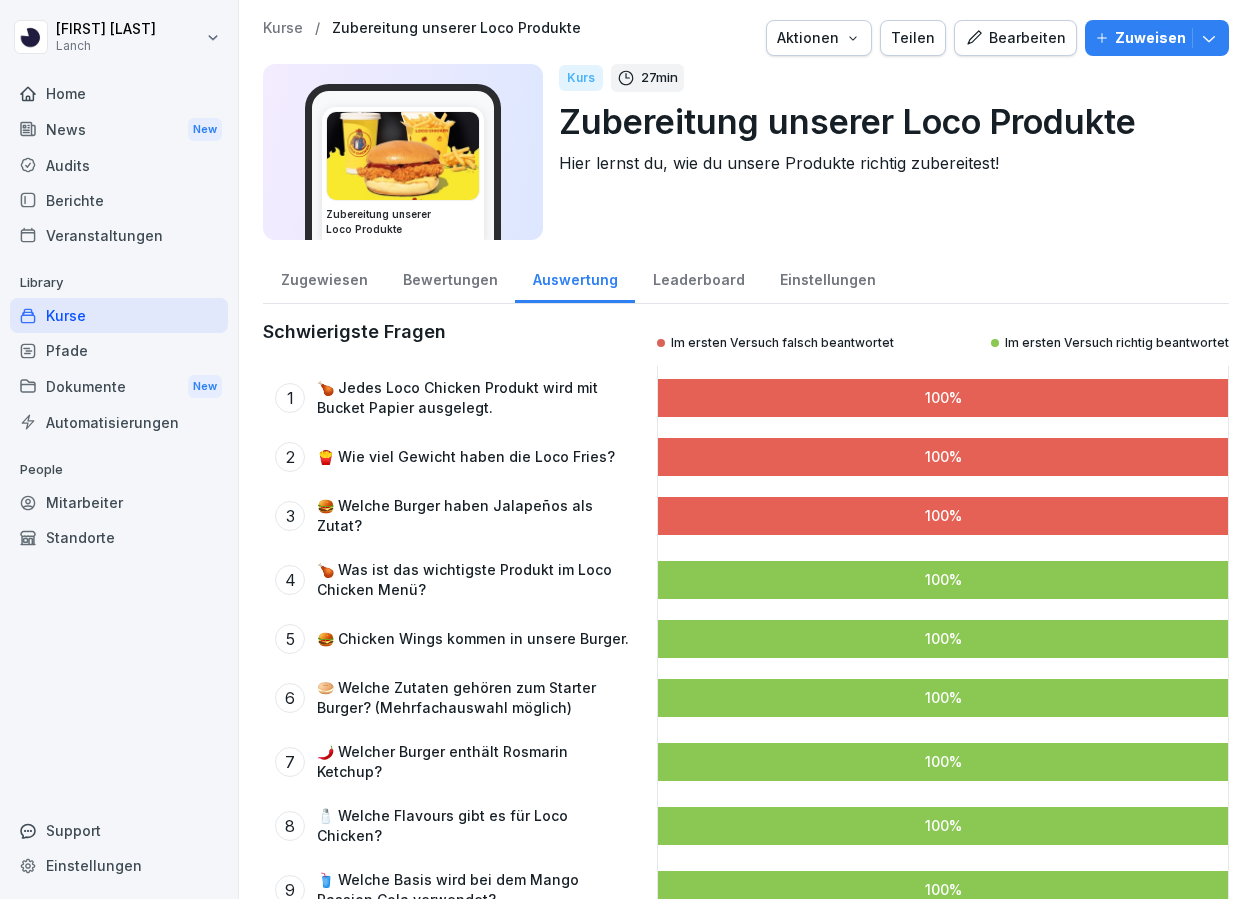 click on "Leaderboard" at bounding box center [698, 277] 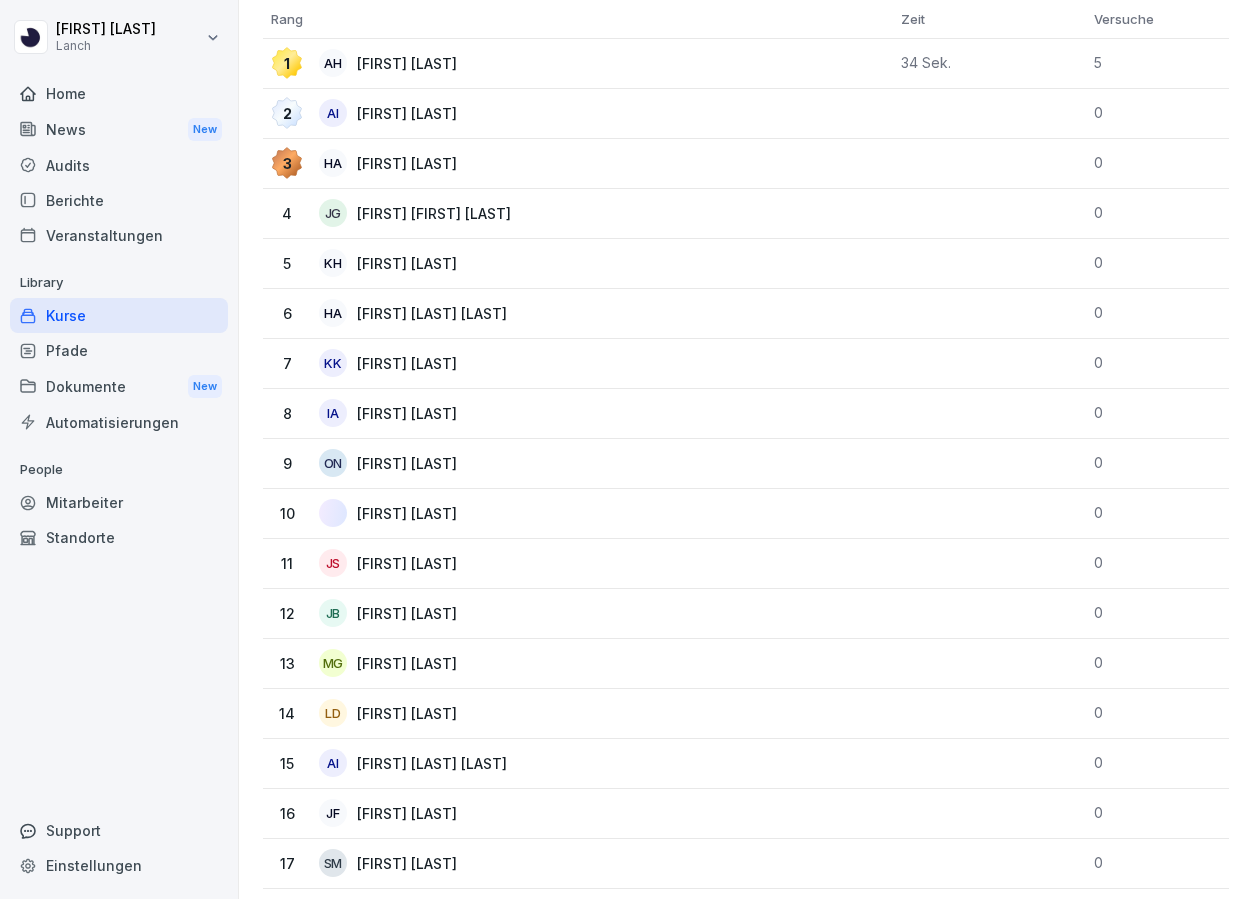 scroll, scrollTop: 0, scrollLeft: 0, axis: both 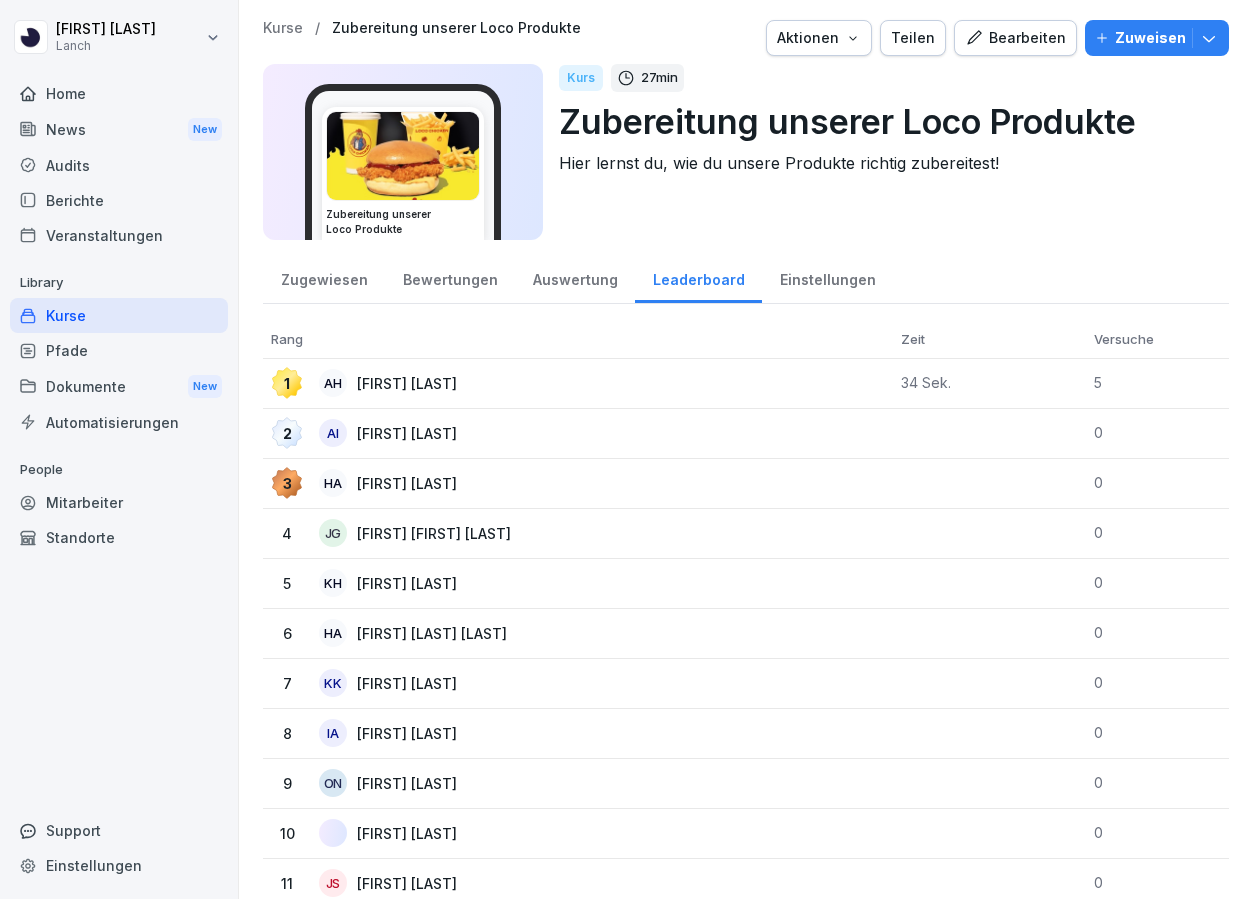 click on "Einstellungen" at bounding box center (827, 277) 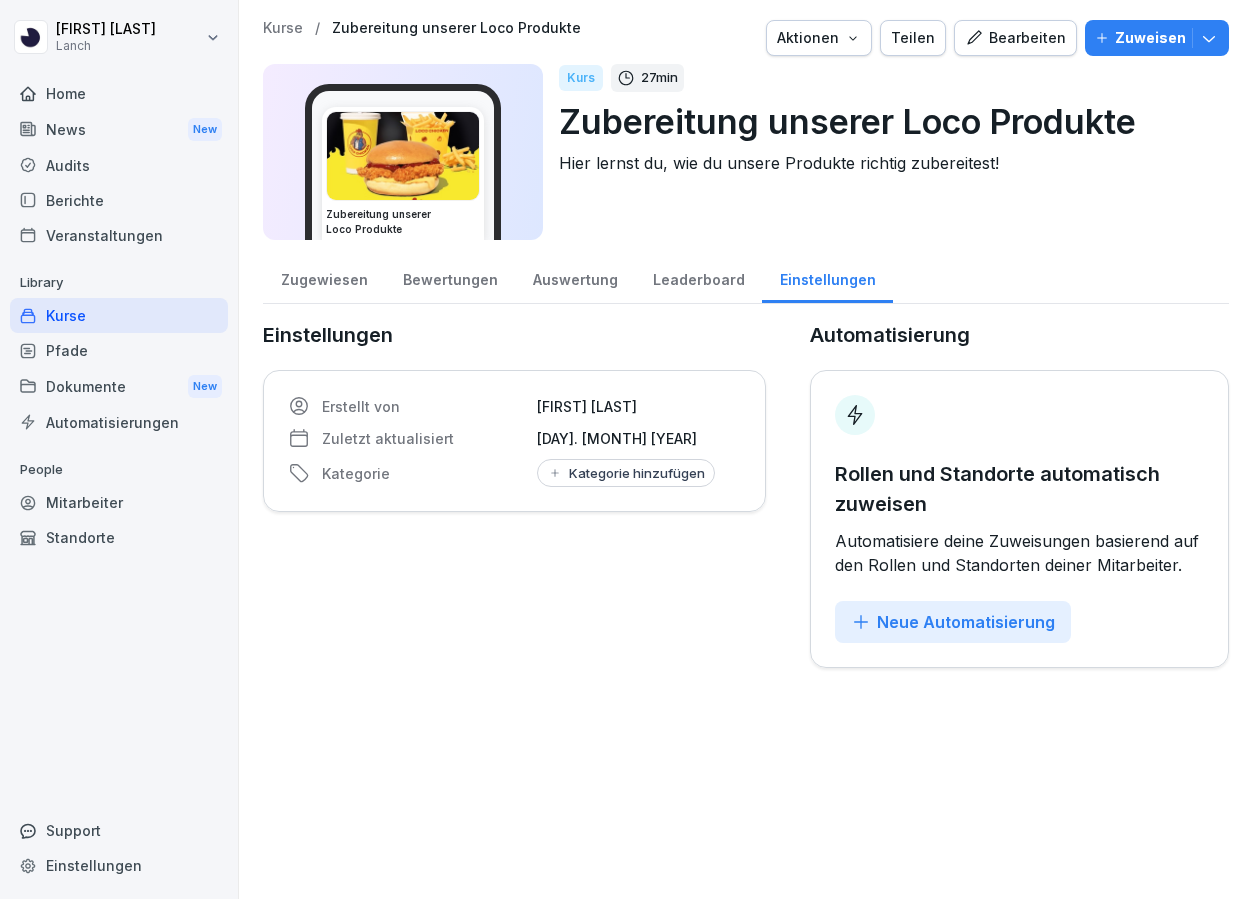 click on "Zugewiesen" at bounding box center (324, 277) 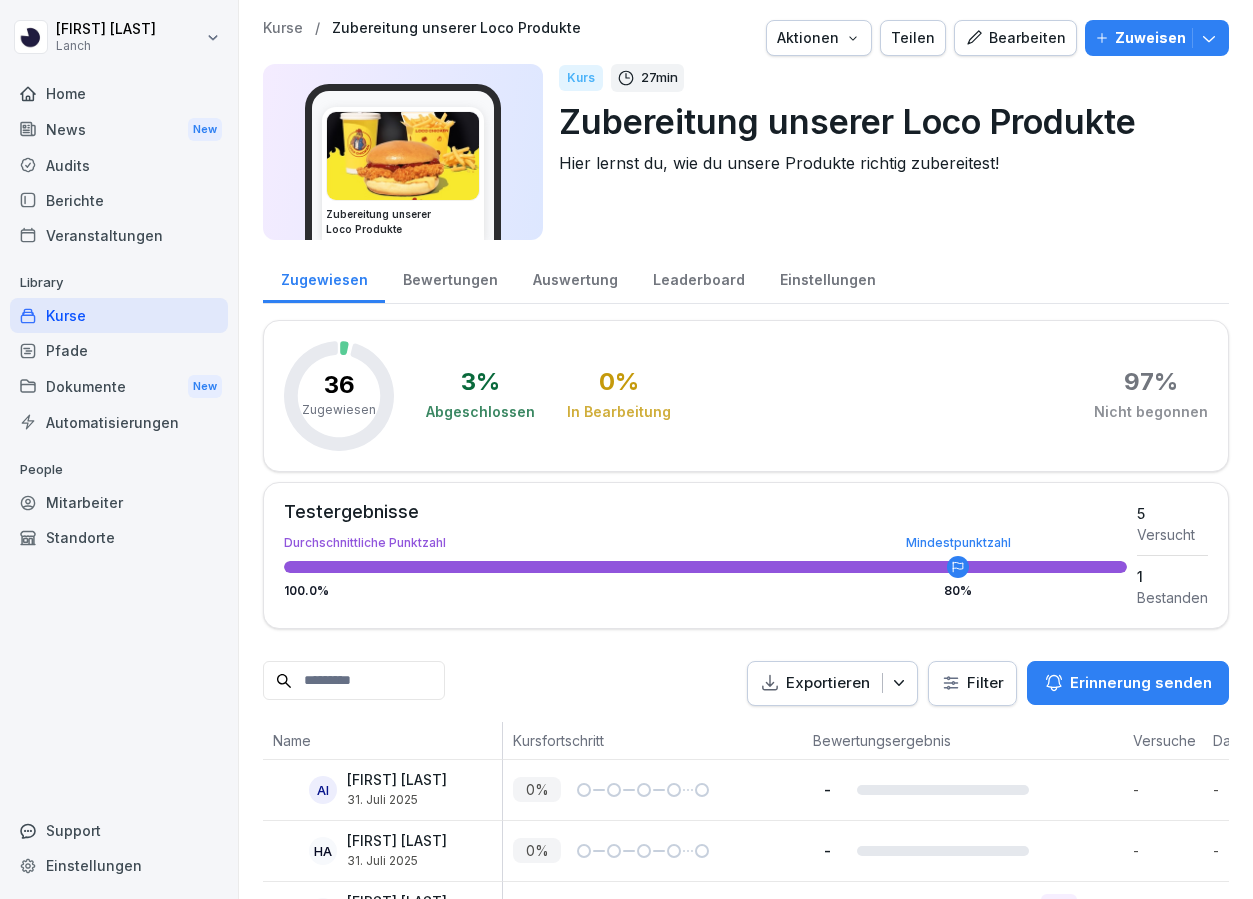 click on "Kurse" at bounding box center [283, 28] 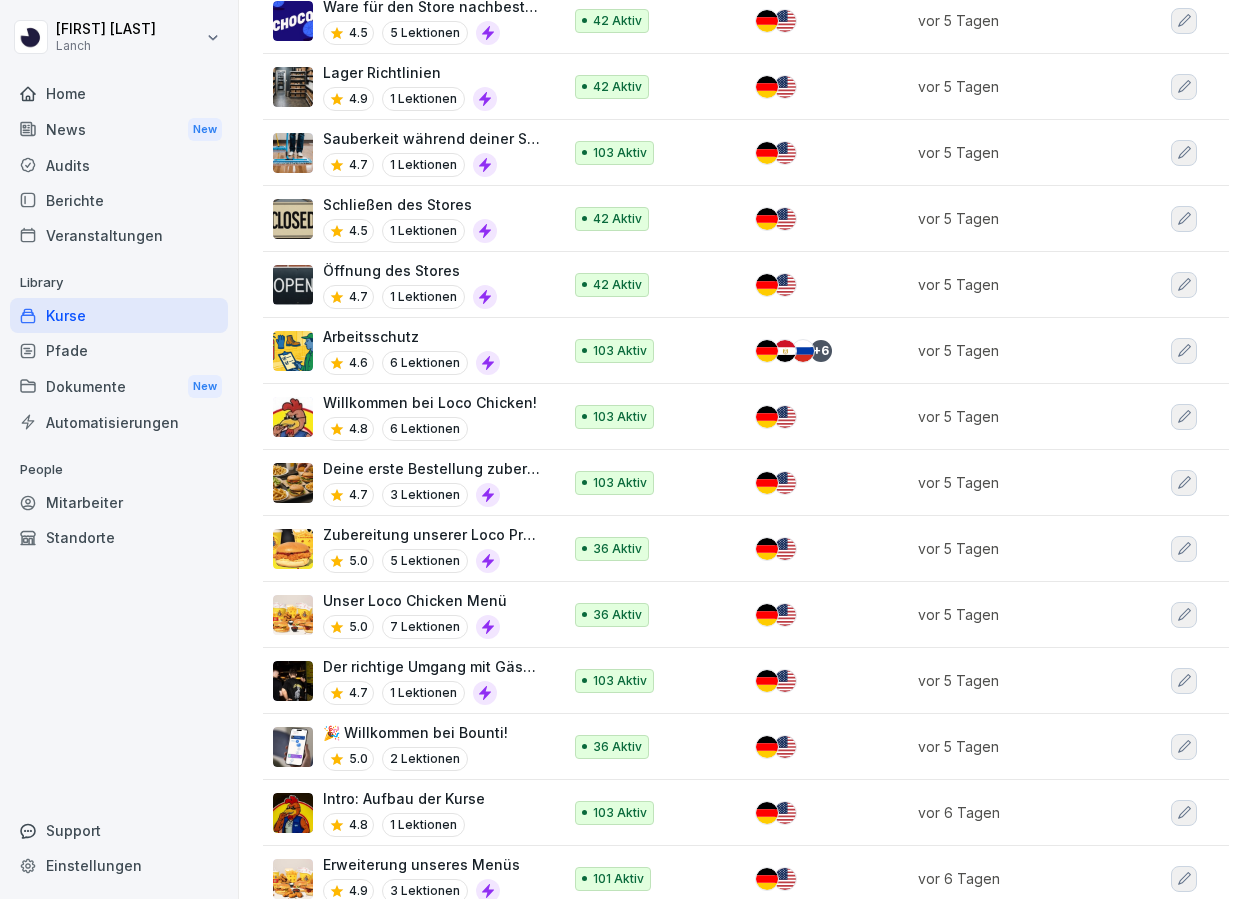 scroll, scrollTop: 813, scrollLeft: 0, axis: vertical 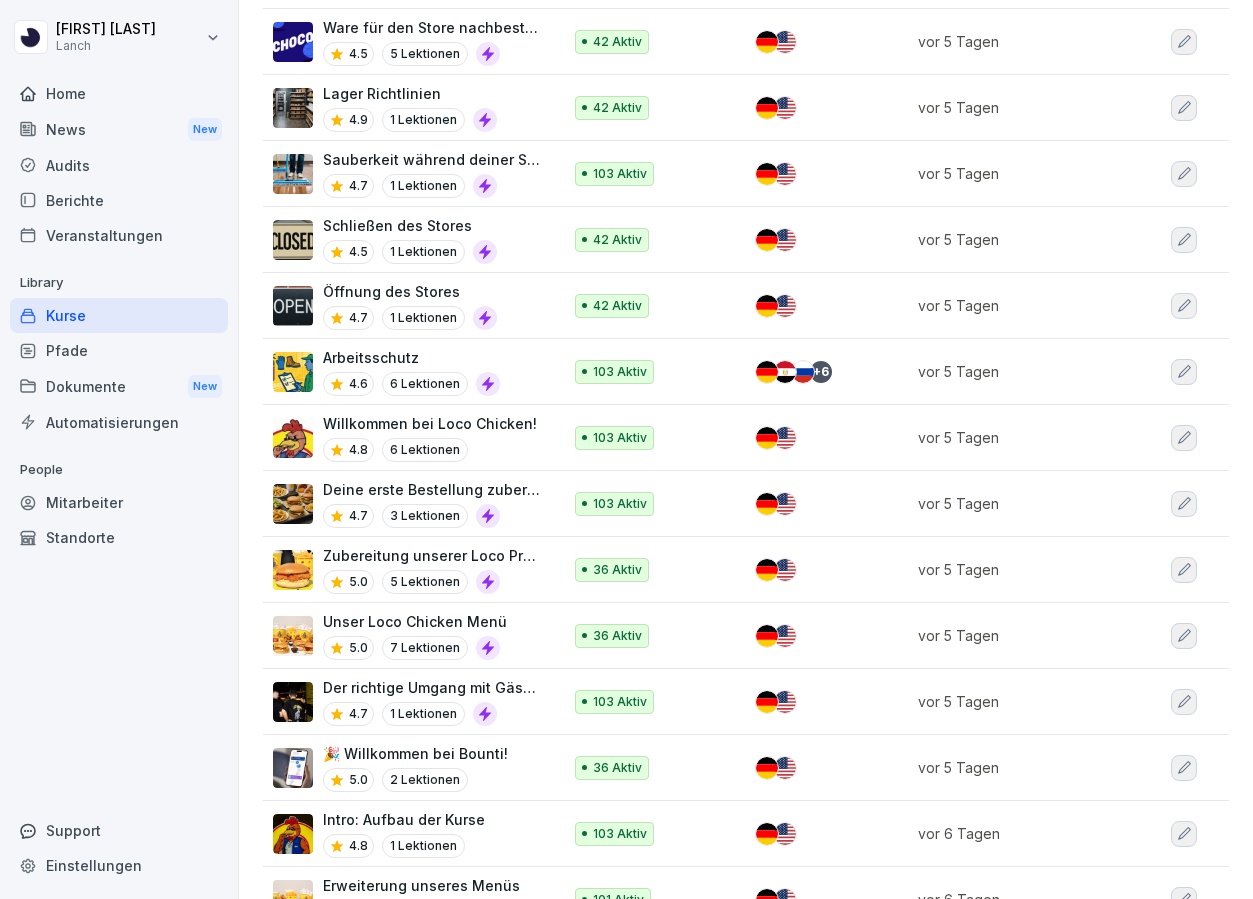 click on "Unser Loco Chicken Menü" at bounding box center [415, 621] 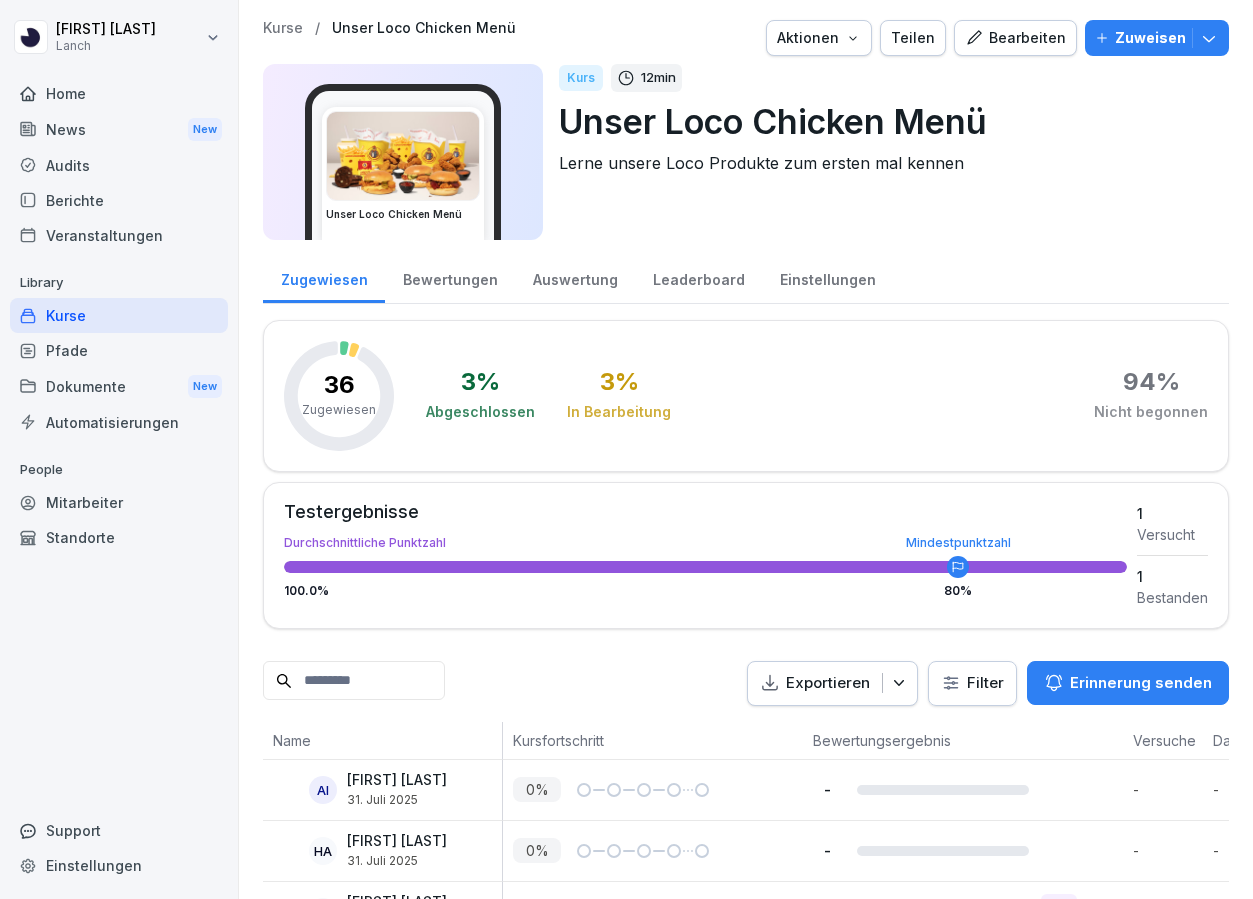 scroll, scrollTop: 0, scrollLeft: 0, axis: both 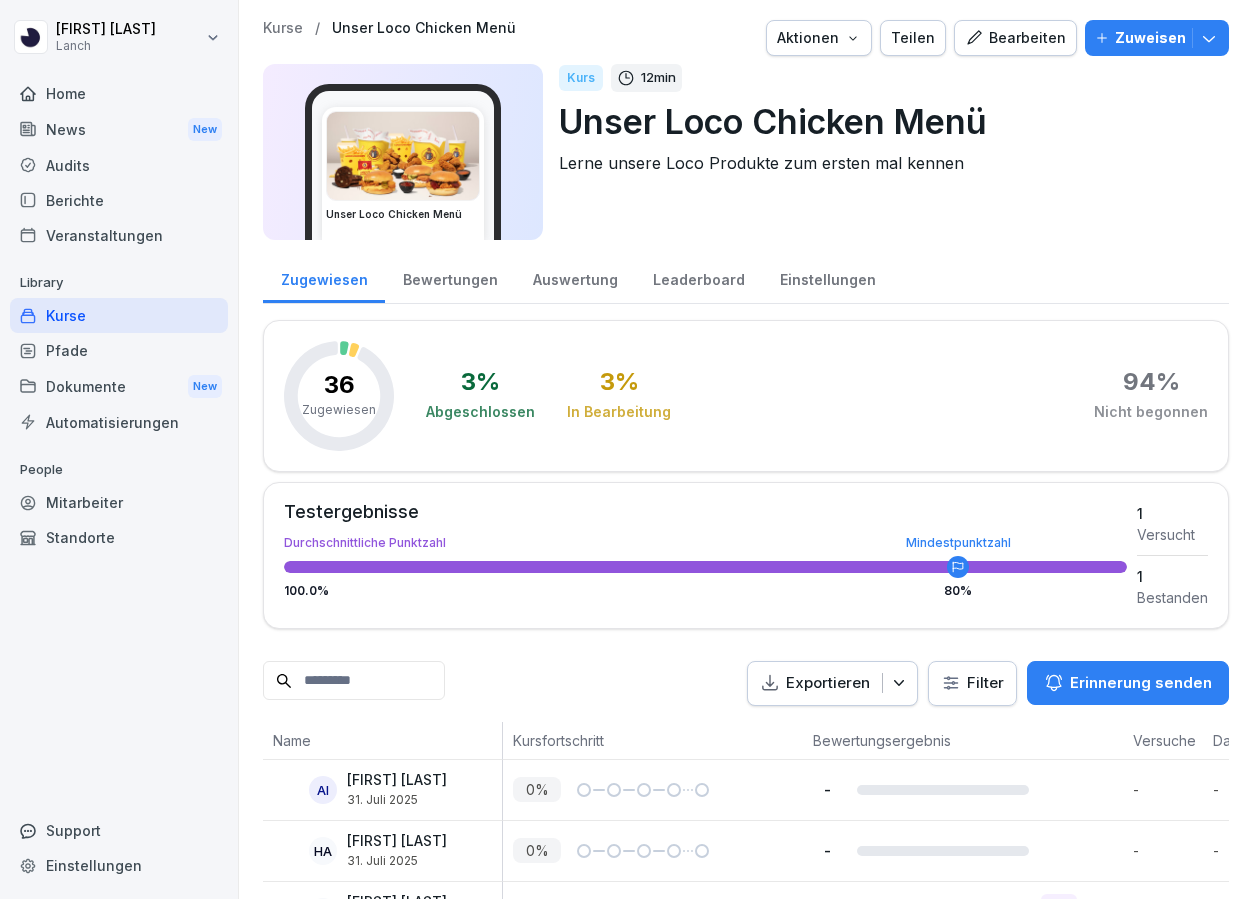 click on "Bearbeiten" at bounding box center [1015, 38] 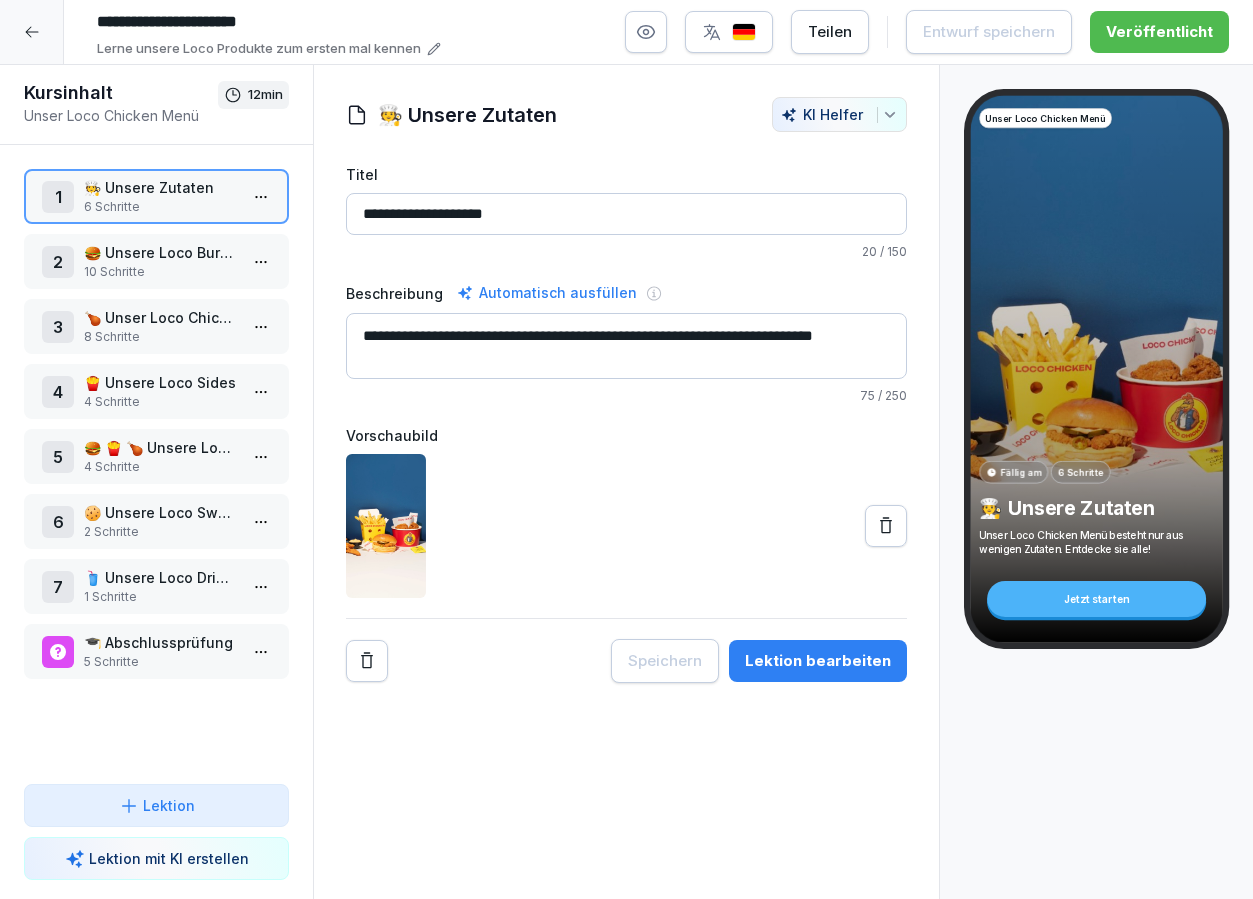 click on "6 Schritte" at bounding box center (160, 207) 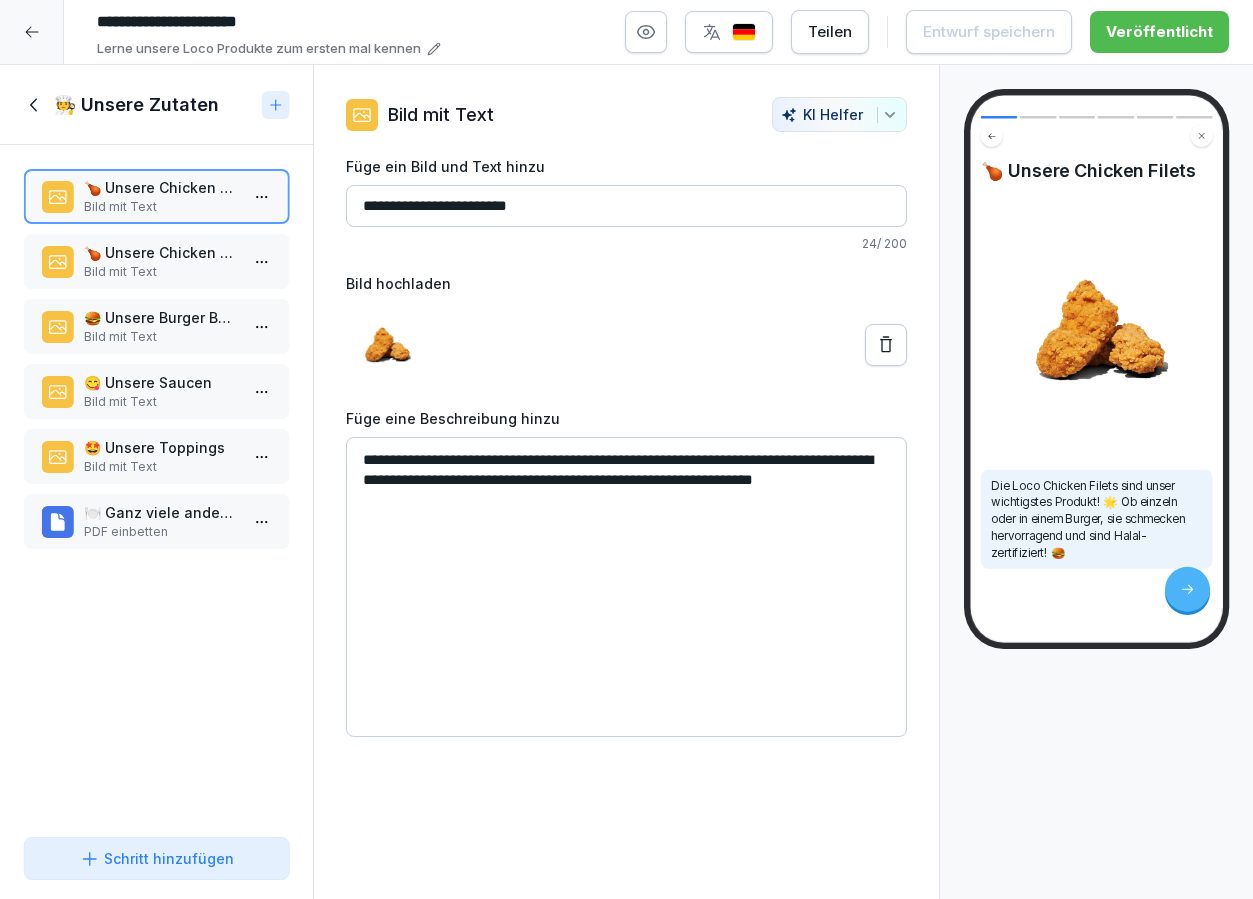click on "🍗 Unsere Chicken Wings" at bounding box center (160, 252) 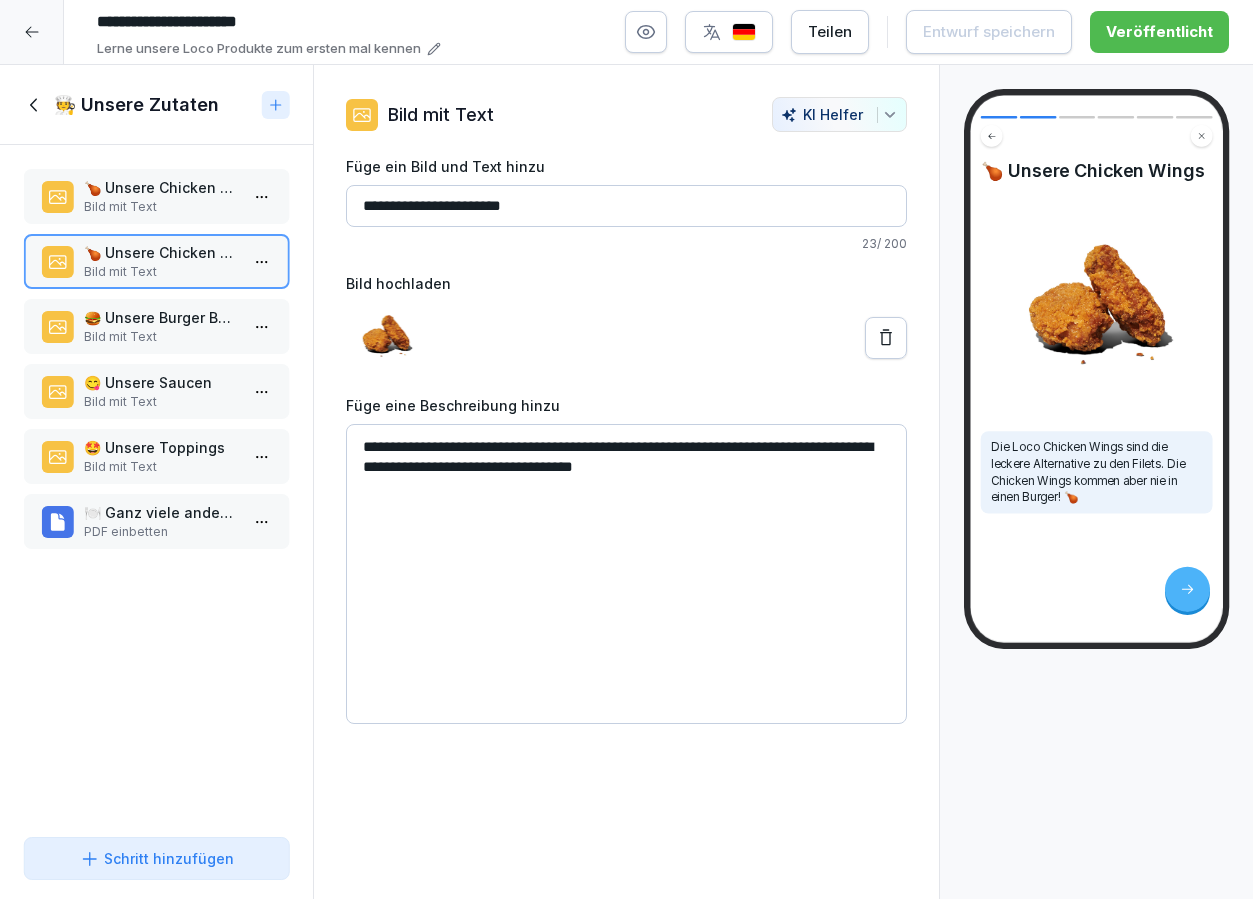 click on "Bild mit Text" at bounding box center [160, 337] 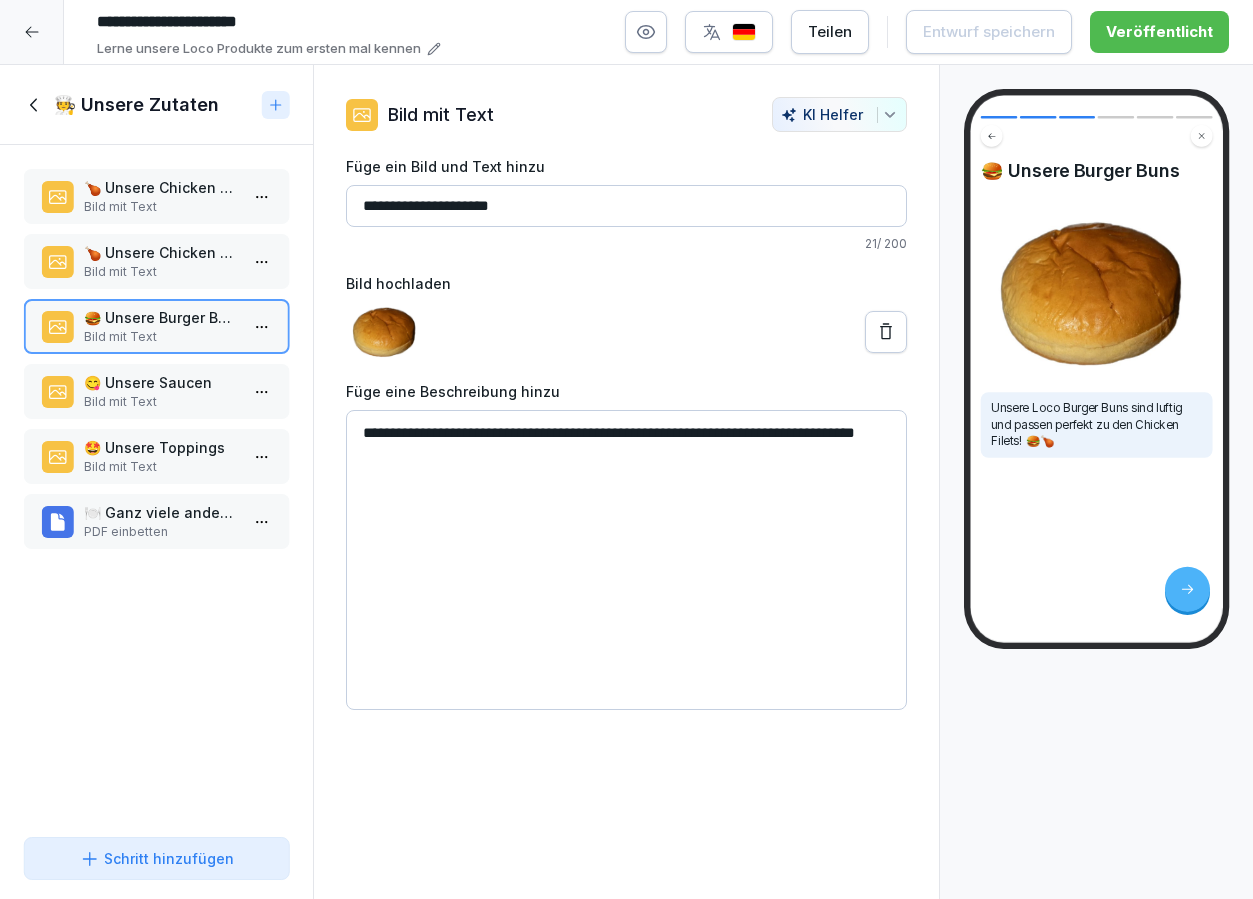 click on "😋 Unsere Saucen" at bounding box center (160, 382) 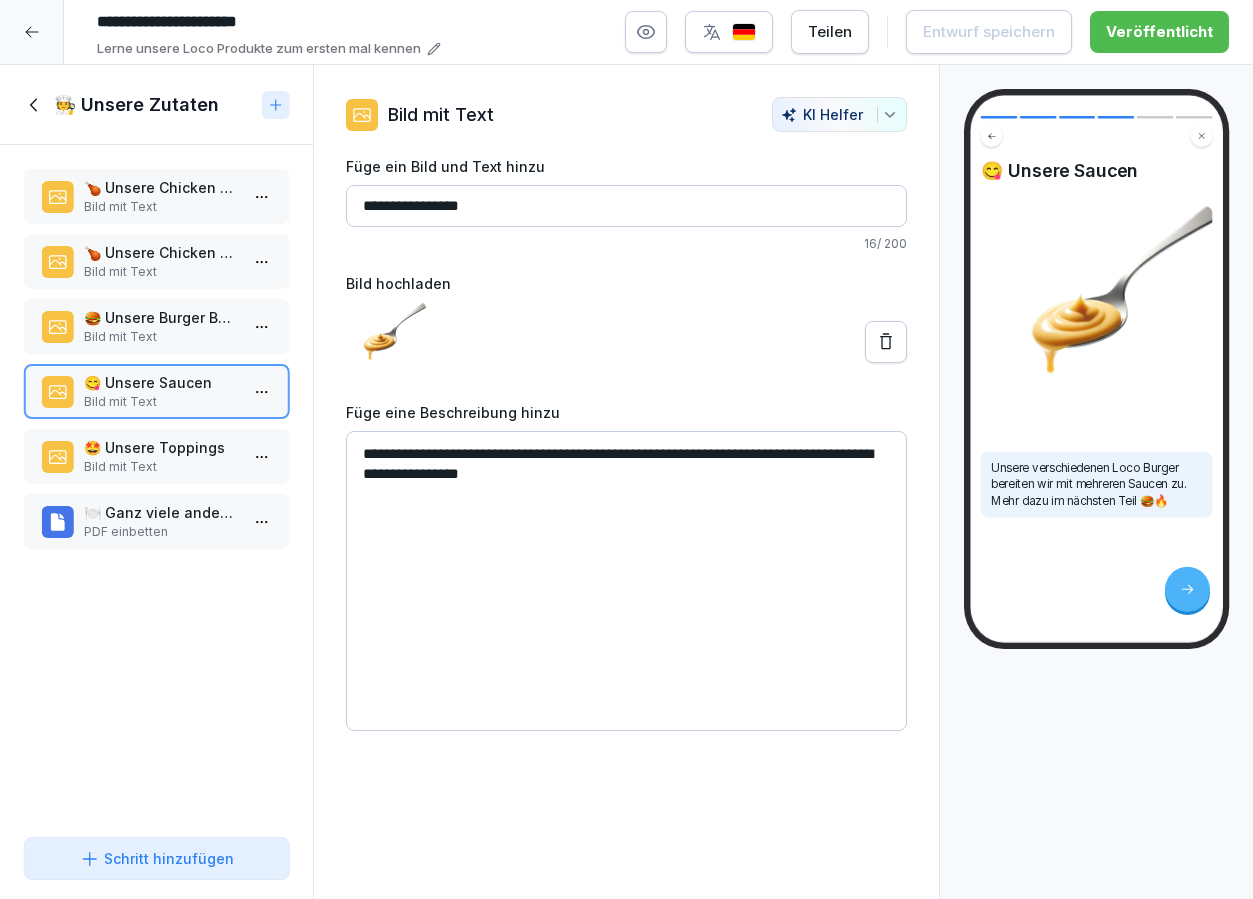 click on "🤩 Unsere Toppings" at bounding box center [160, 447] 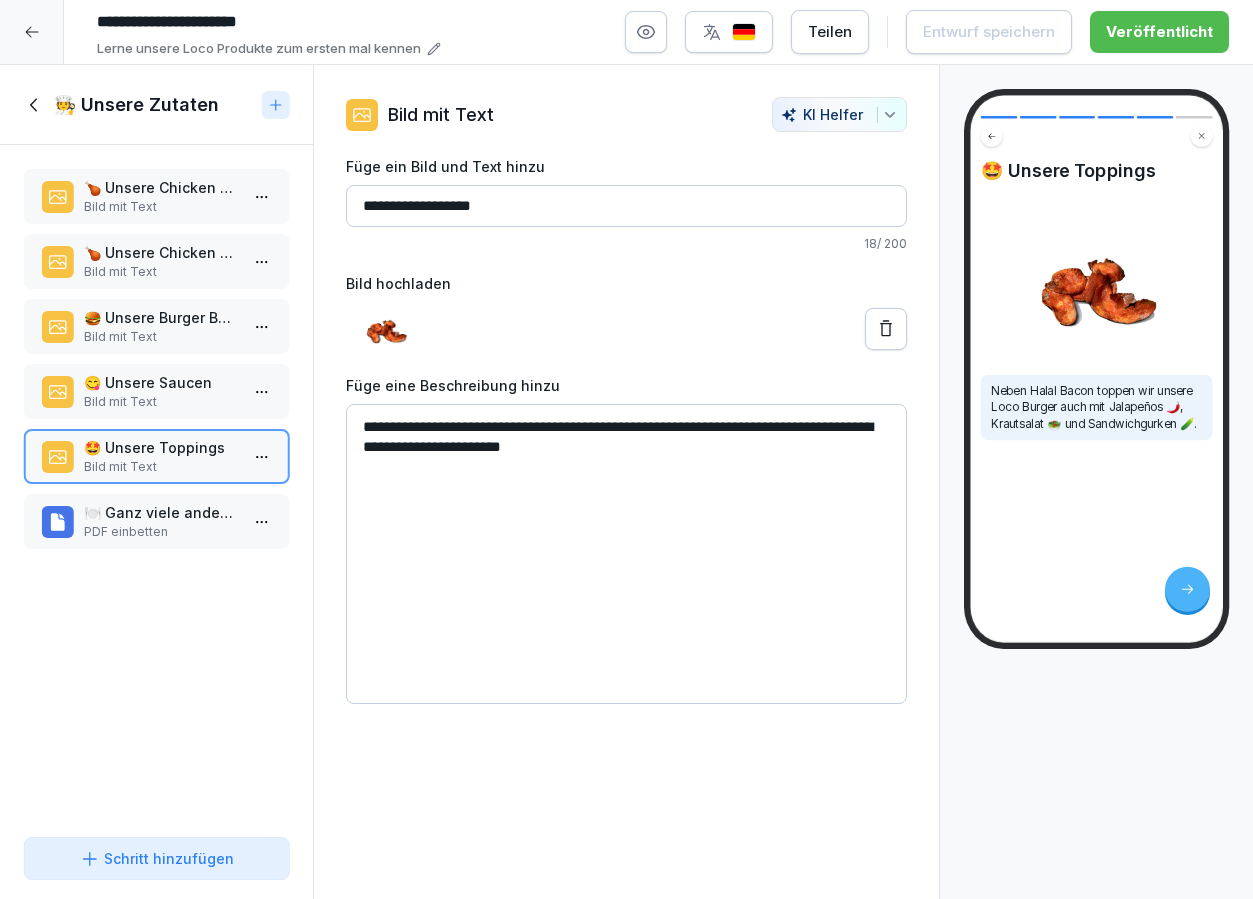 click on "🍽️ Ganz viele andere Zutaten ..." at bounding box center [160, 512] 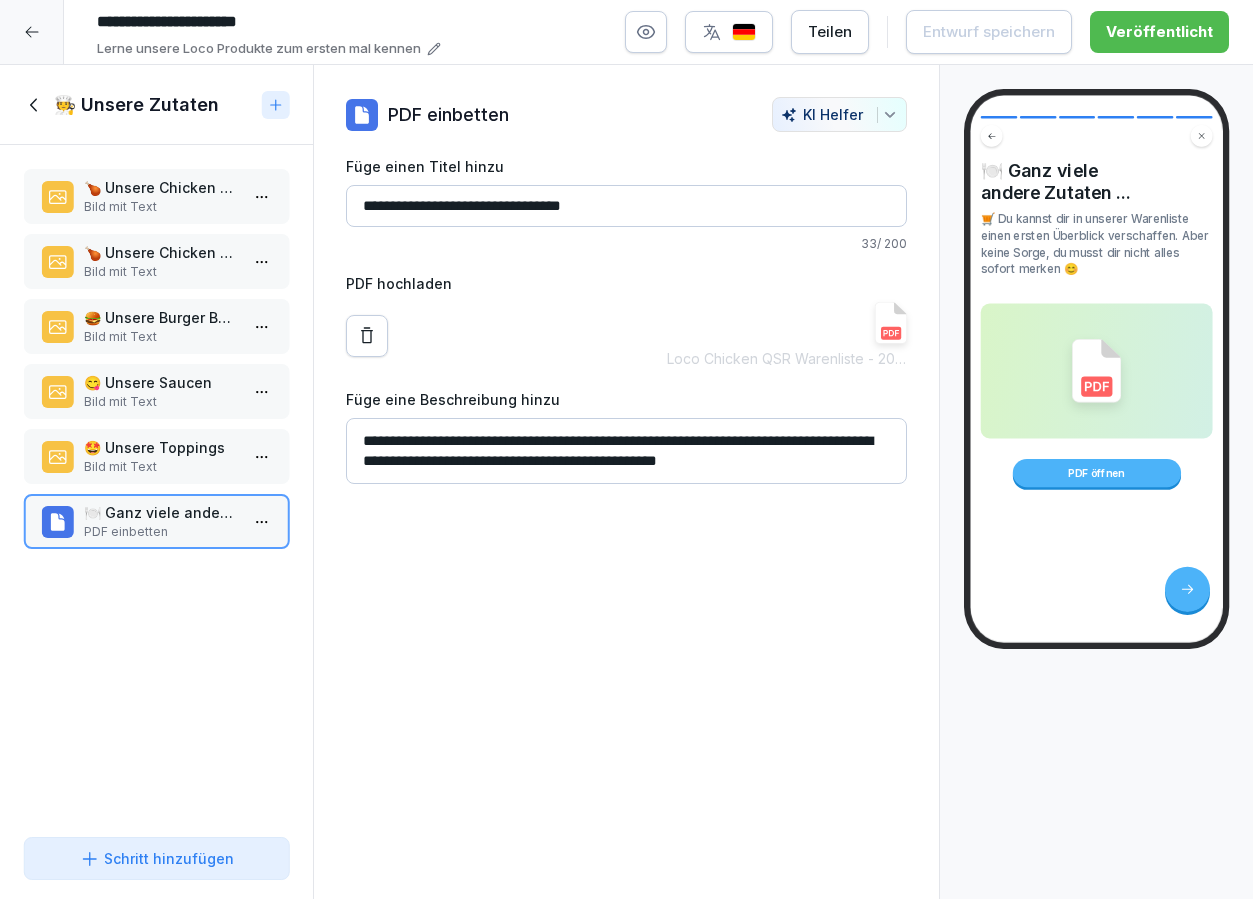 click 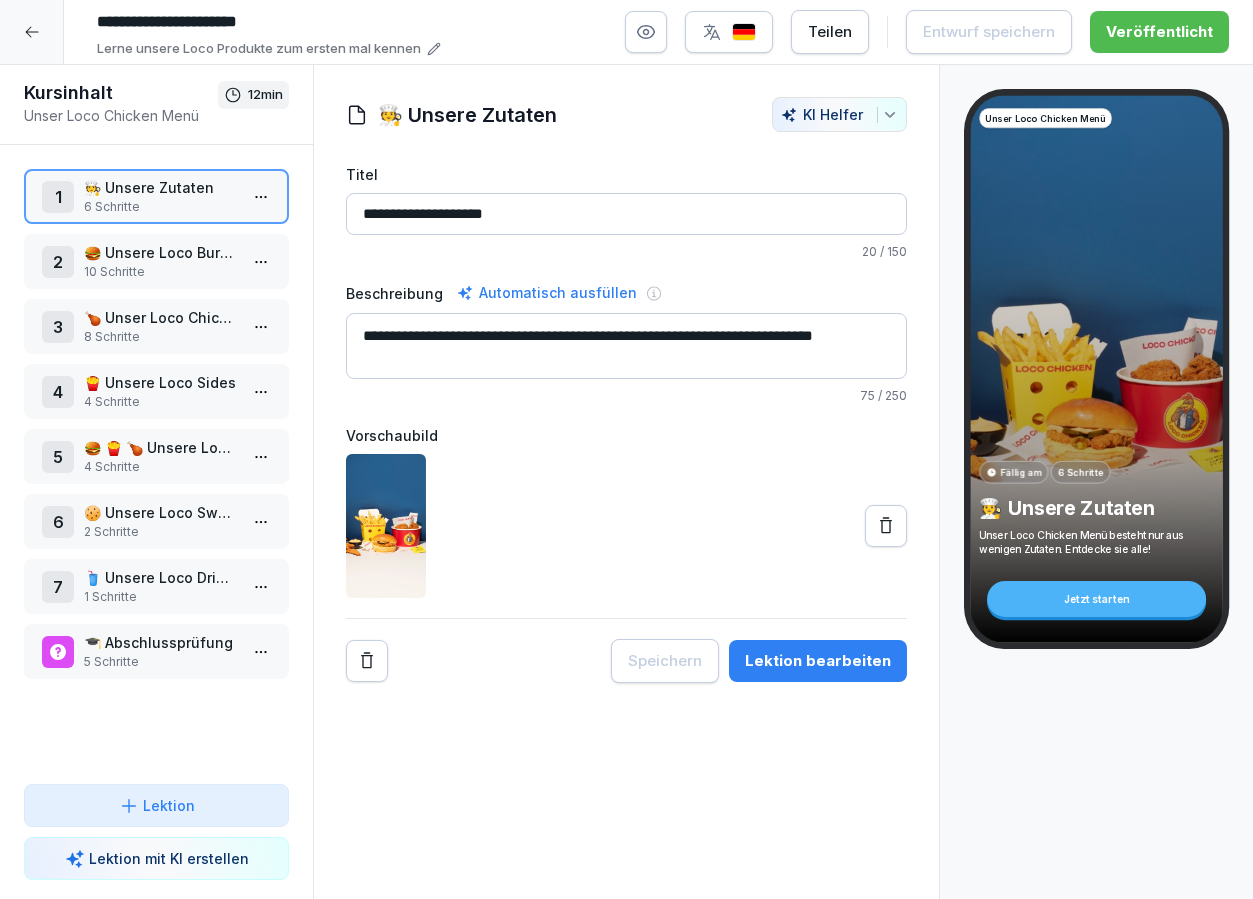 click on "4 Schritte" at bounding box center (160, 467) 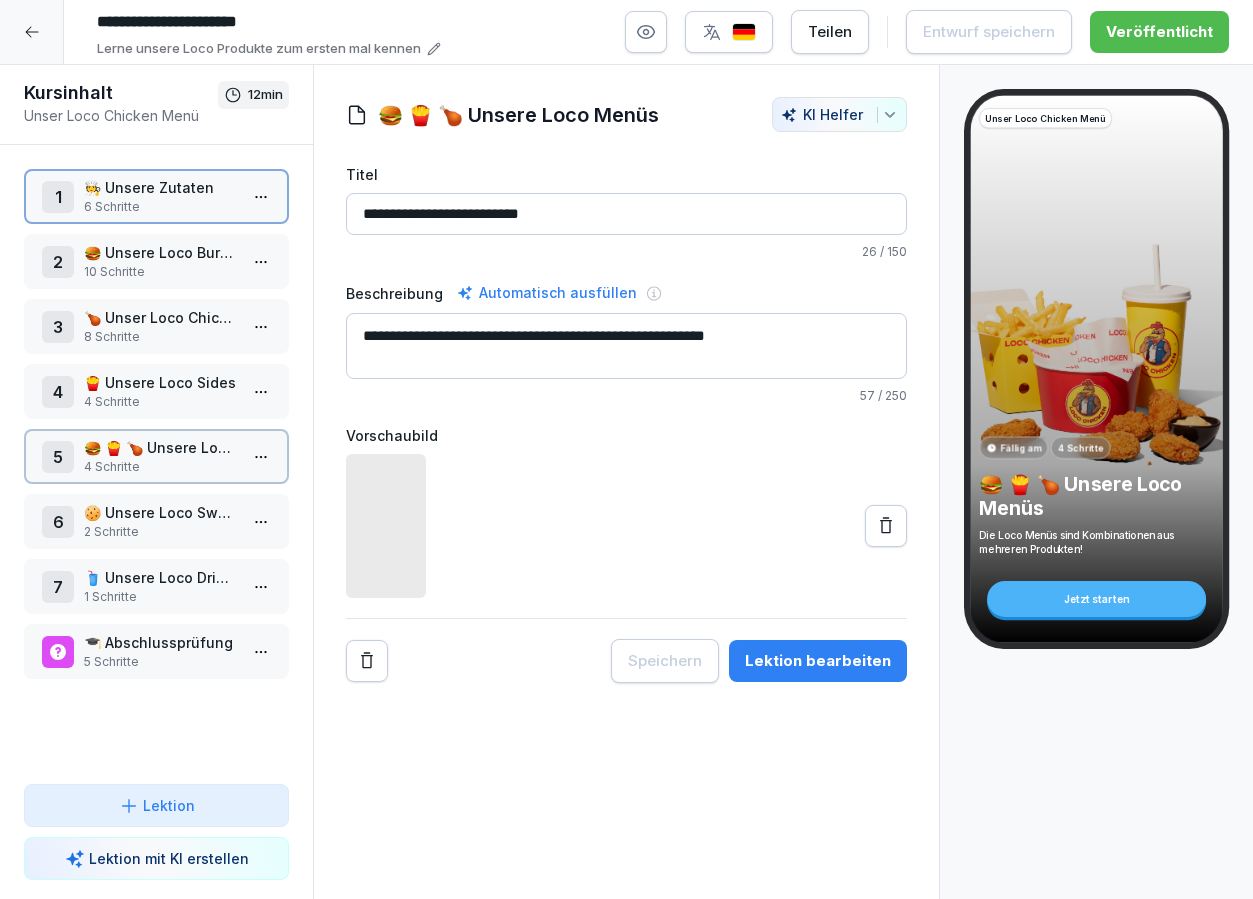 click on "4 Schritte" at bounding box center [160, 467] 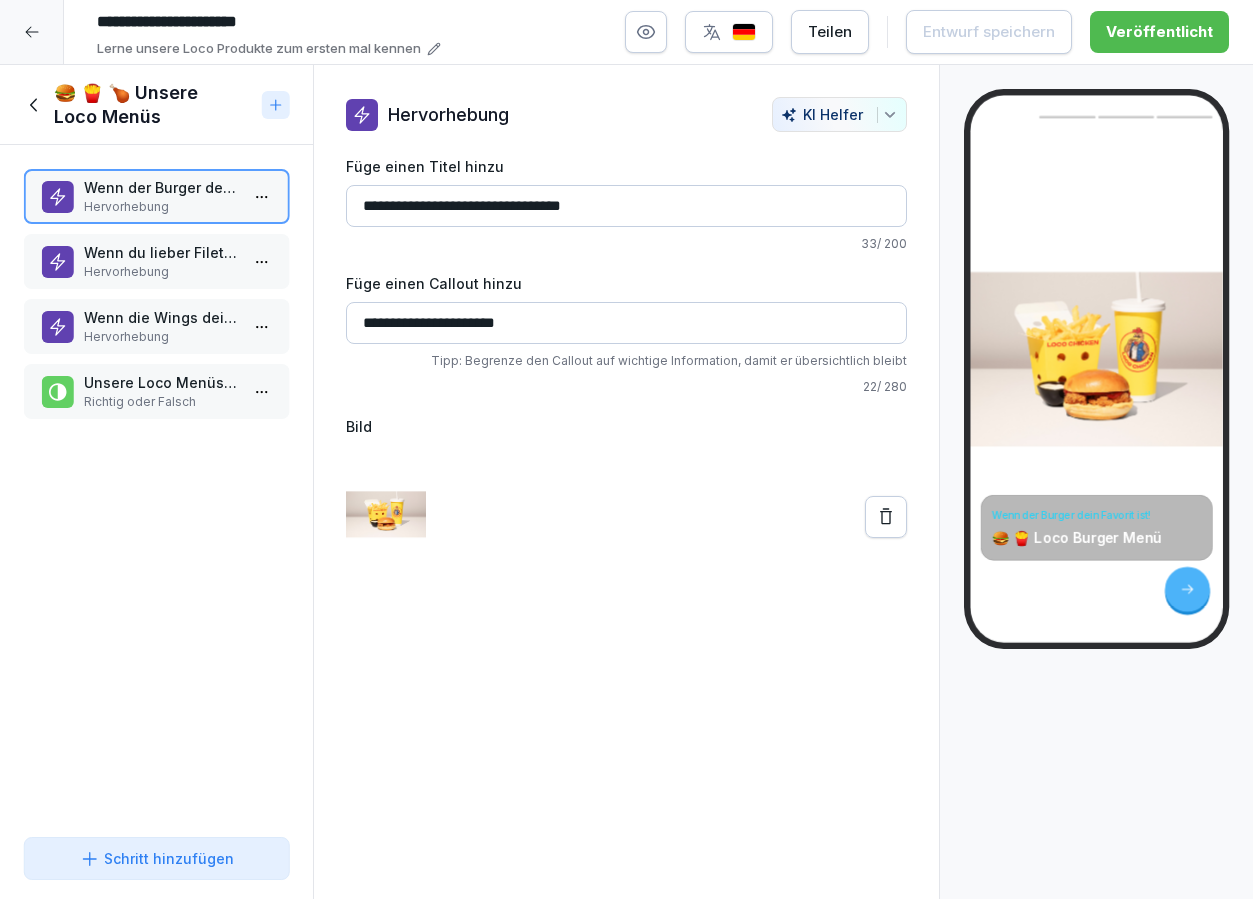 click on "Wenn du lieber Filets magst ..." at bounding box center (160, 252) 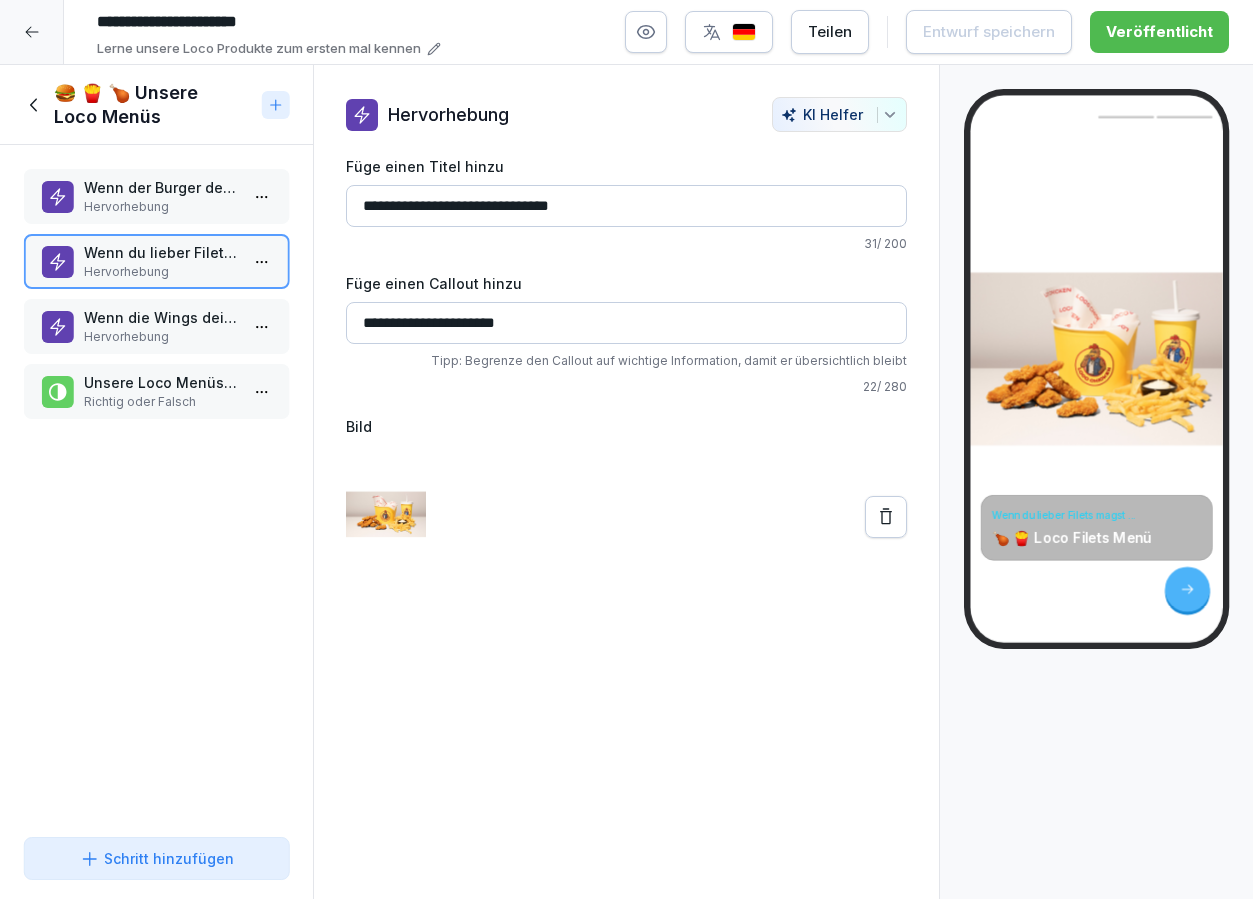 click on "Wenn die Wings dein Lieblingsessen sind" at bounding box center (160, 317) 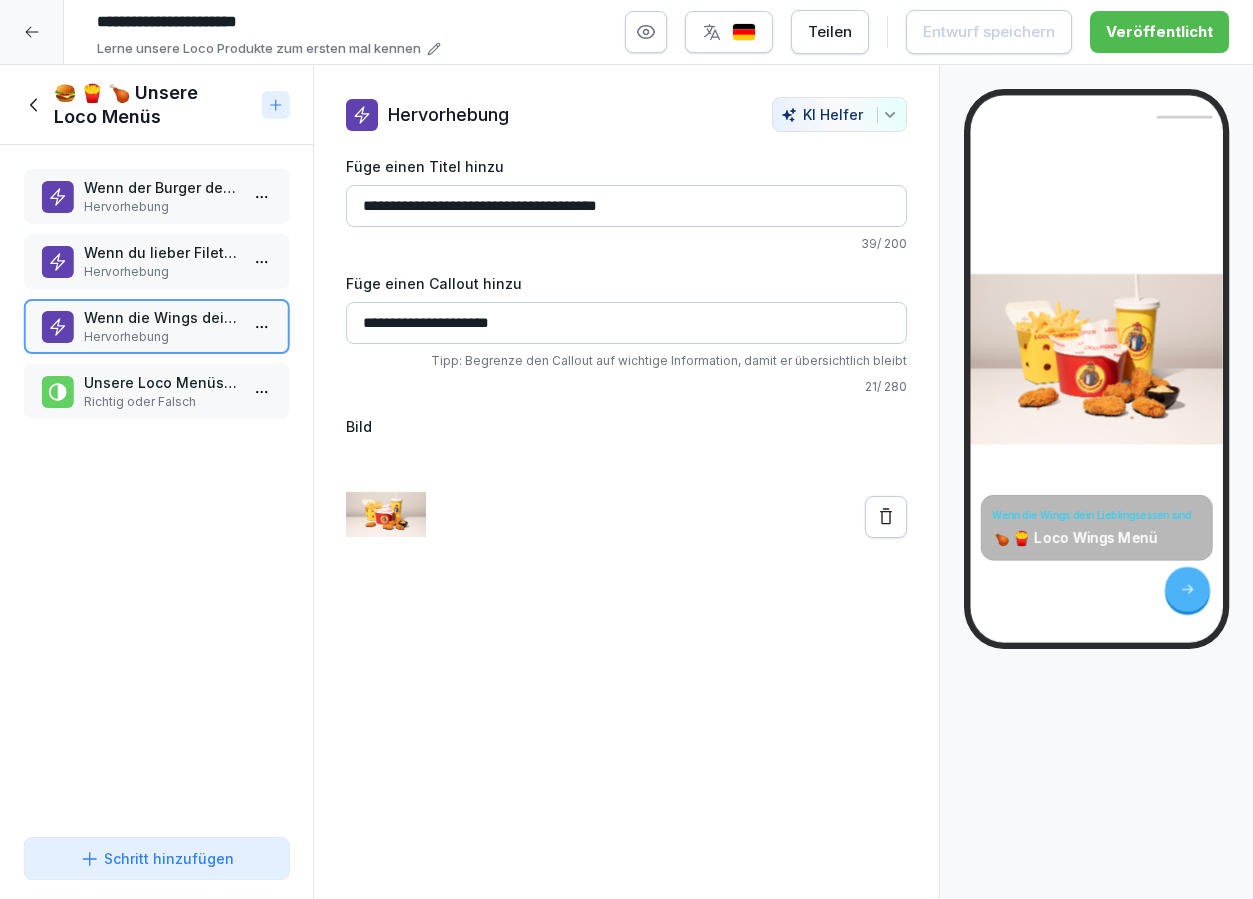 click on "Unsere Loco Menüs kommen immer mit Crispy Fries." at bounding box center [160, 382] 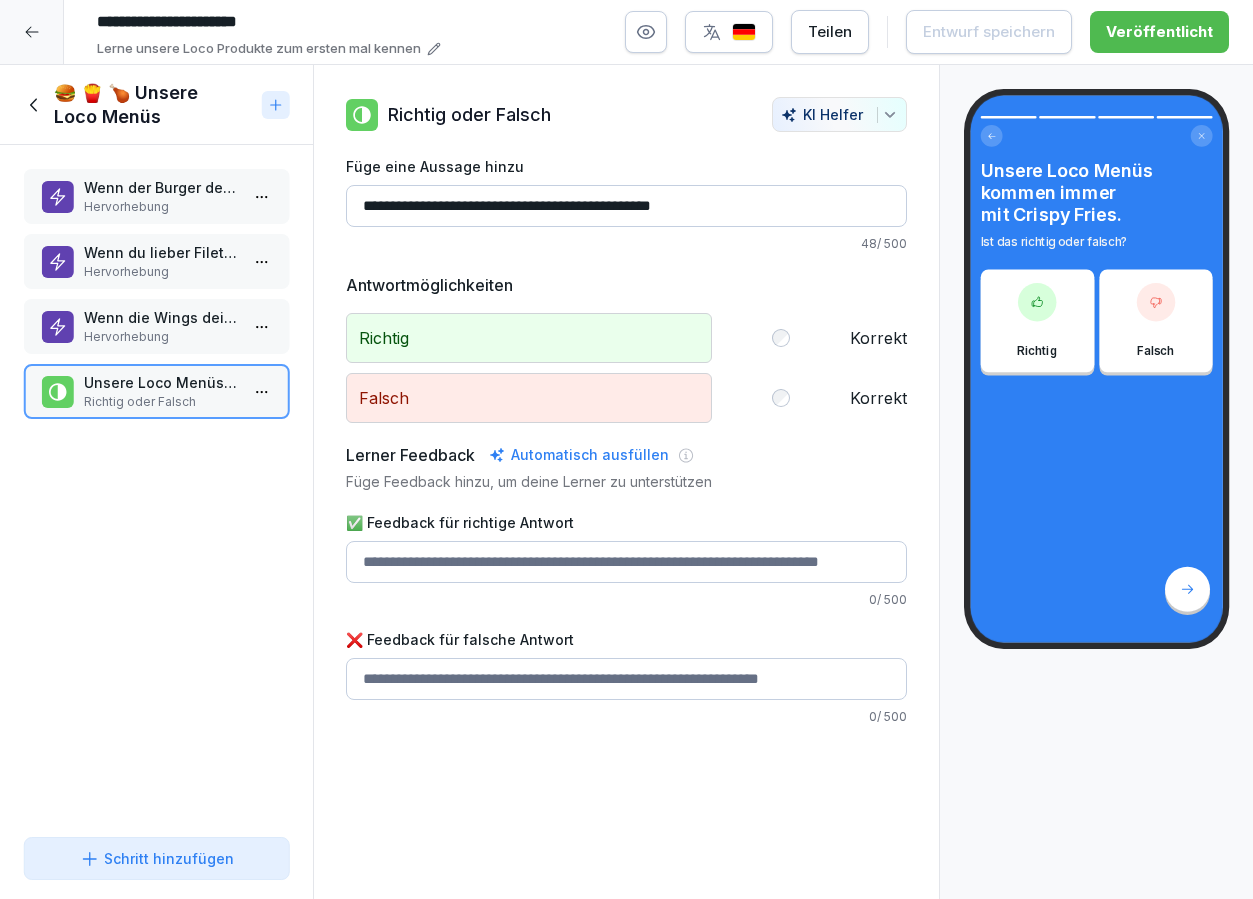 click on "Wenn die Wings dein Lieblingsessen sind" at bounding box center (160, 317) 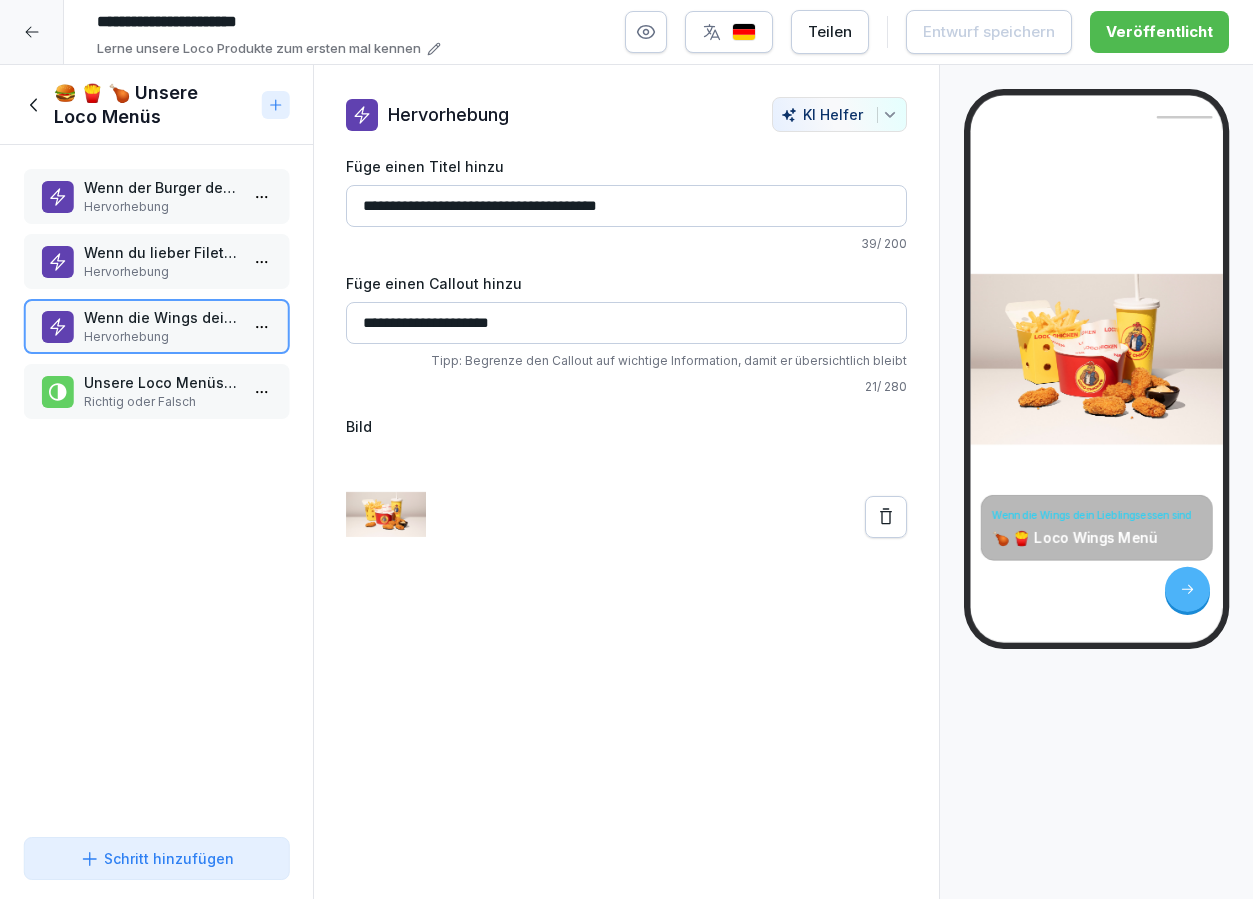 click 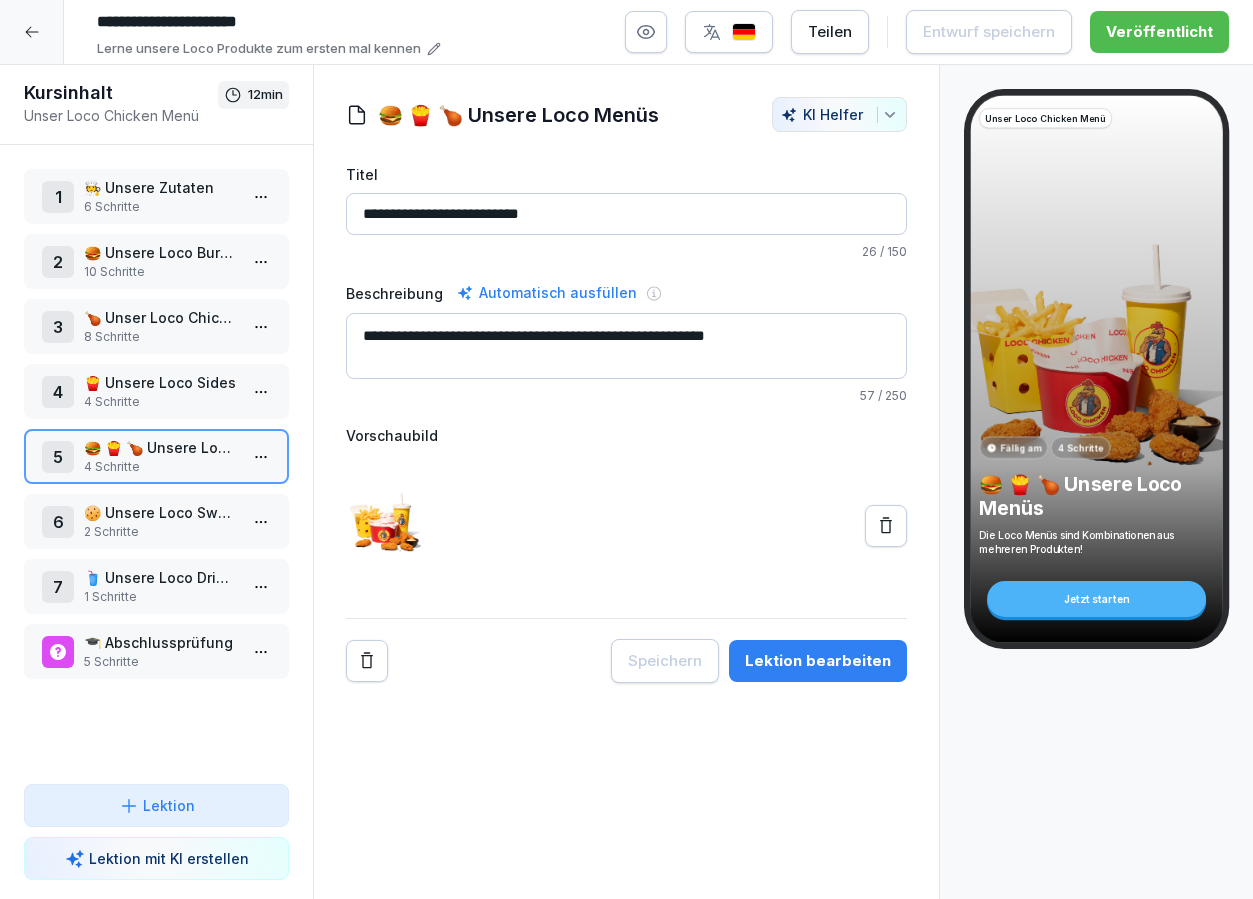 click on "🍟 Unsere Loco Sides" at bounding box center (160, 382) 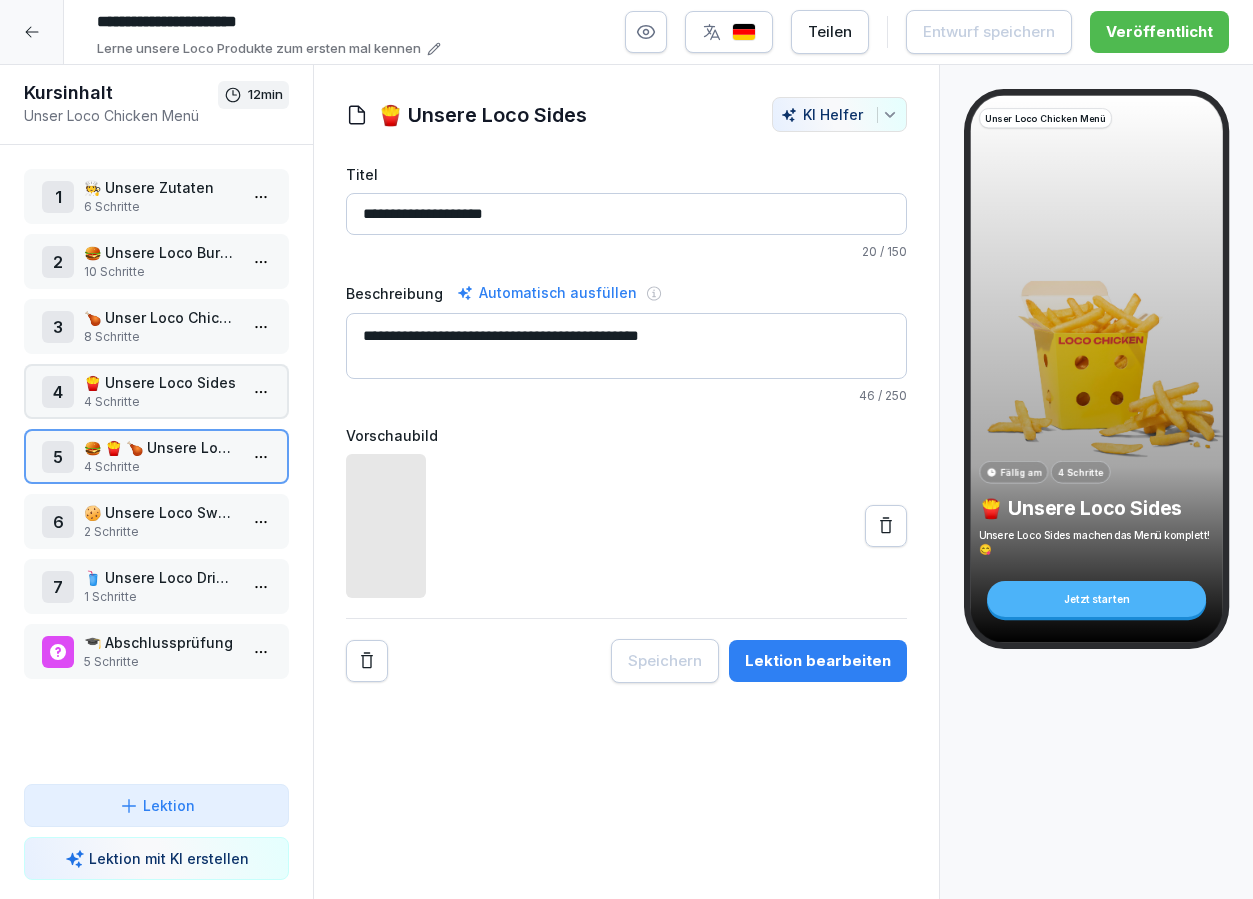 click on "🍟 Unsere Loco Sides" at bounding box center (160, 382) 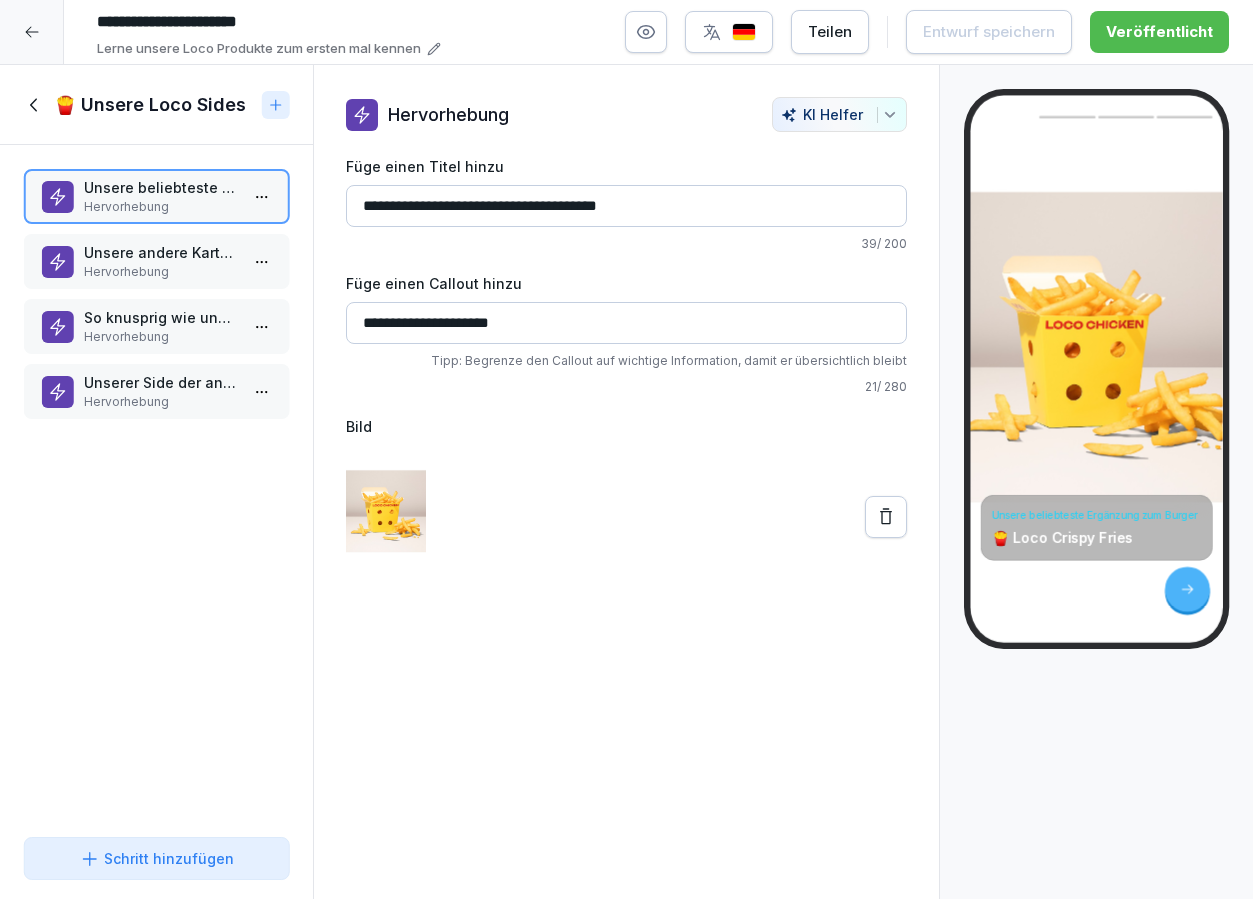 click on "Unsere andere Kartoffel-Alternative" at bounding box center (160, 252) 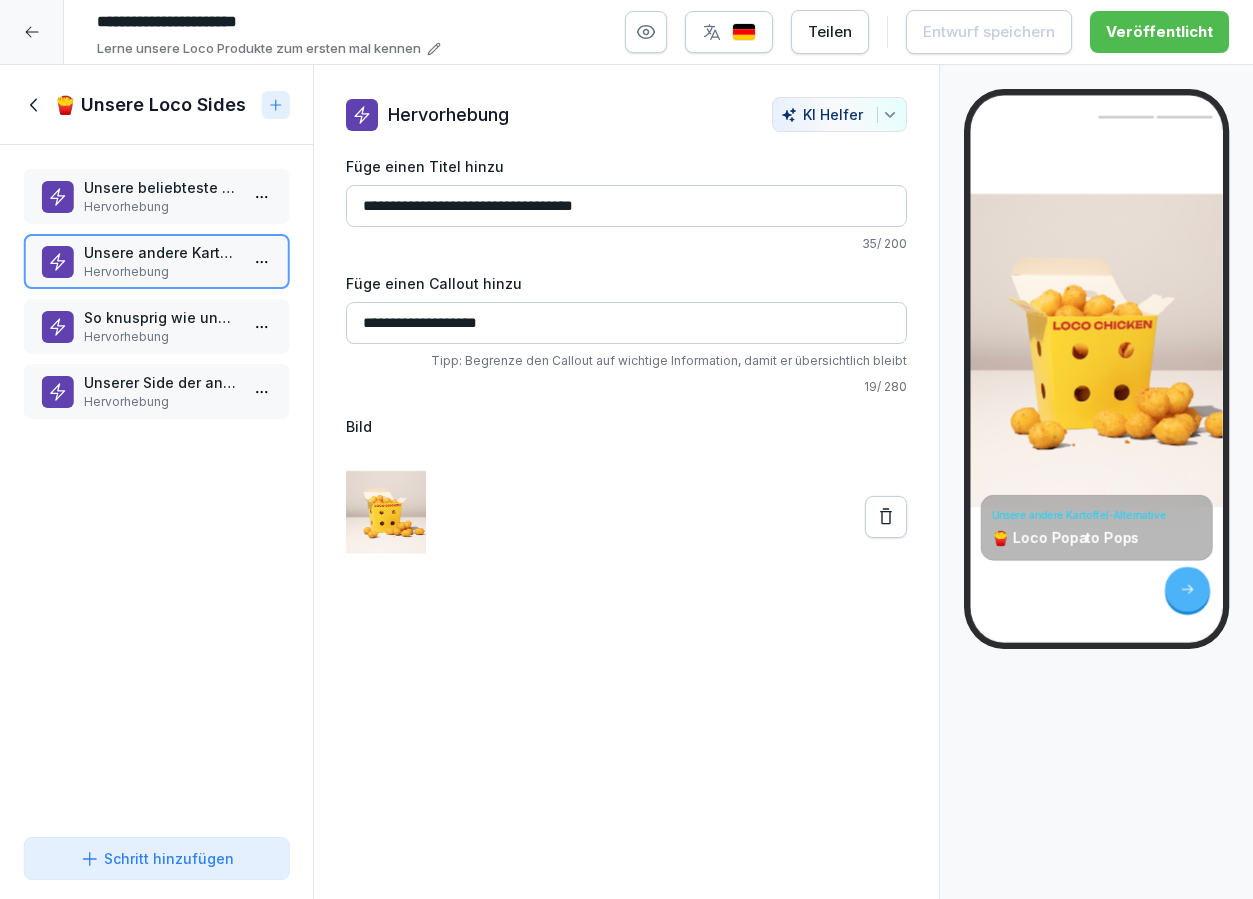 click on "So knusprig wie unsere Loco Filets!" at bounding box center (160, 317) 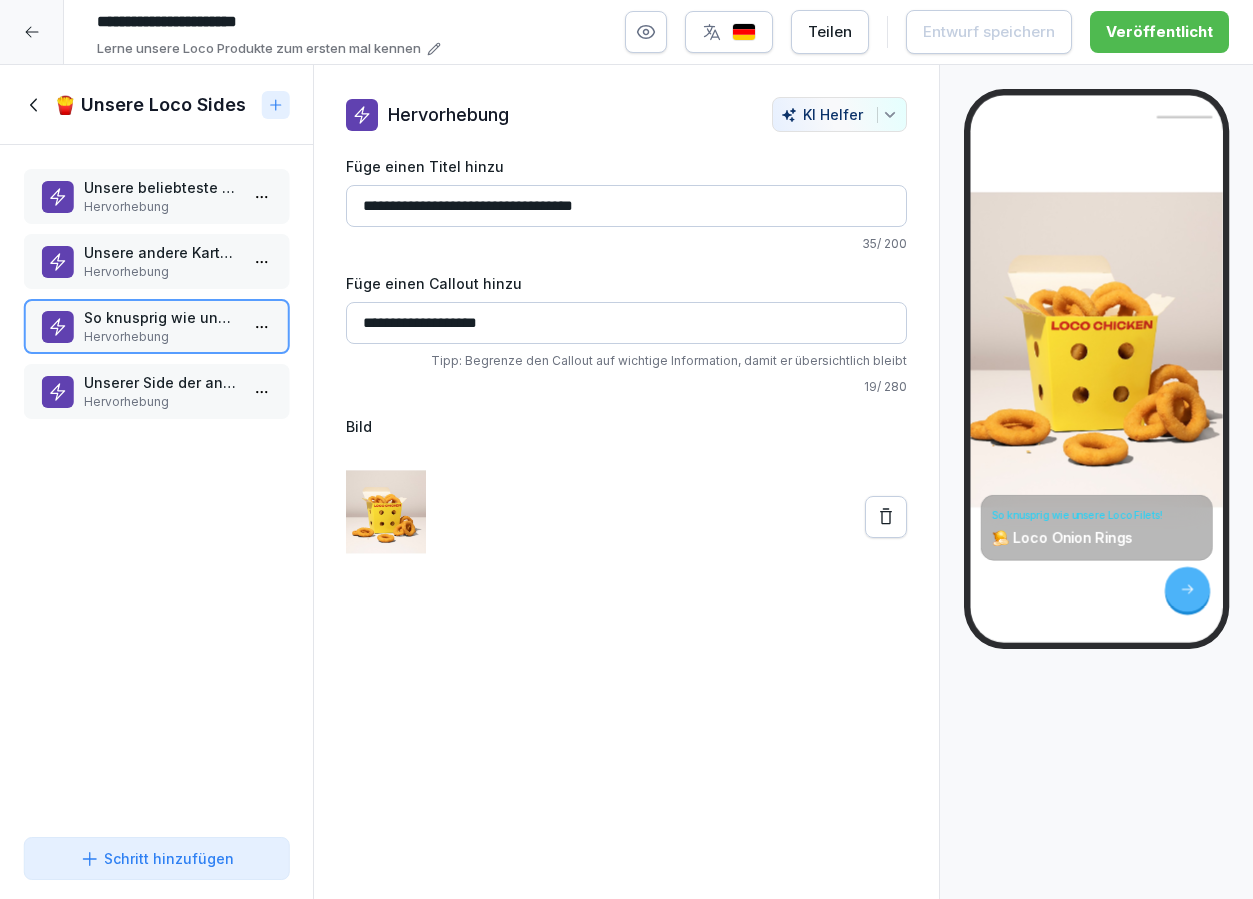 click on "Hervorhebung" at bounding box center (160, 402) 